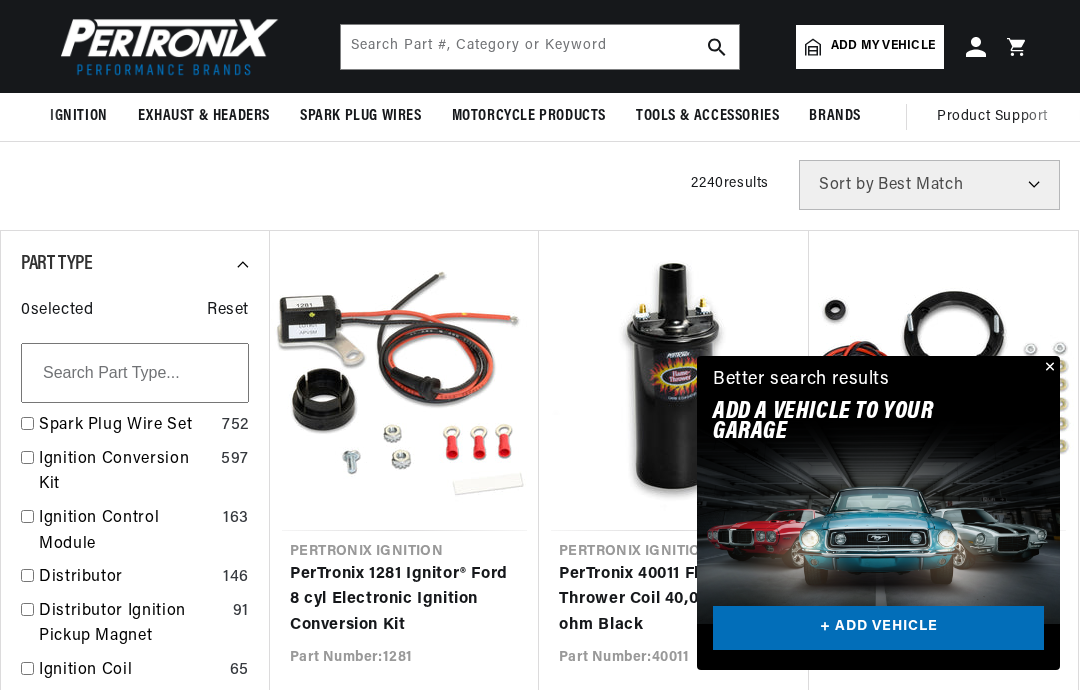 scroll, scrollTop: 375, scrollLeft: 0, axis: vertical 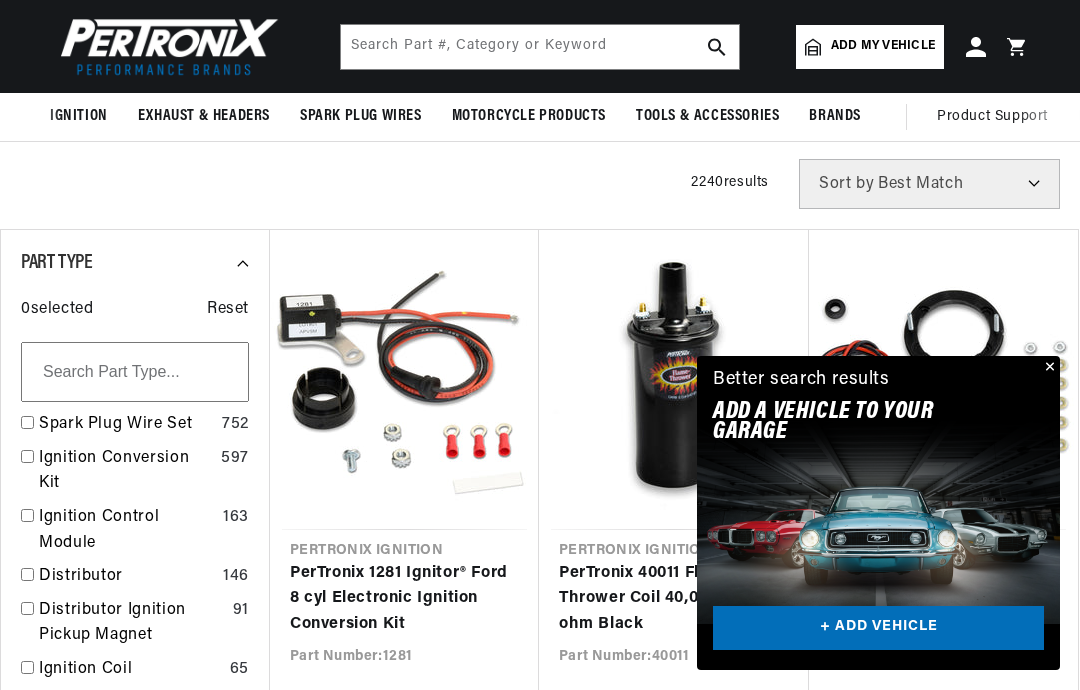 click on "+ ADD VEHICLE" at bounding box center [878, 628] 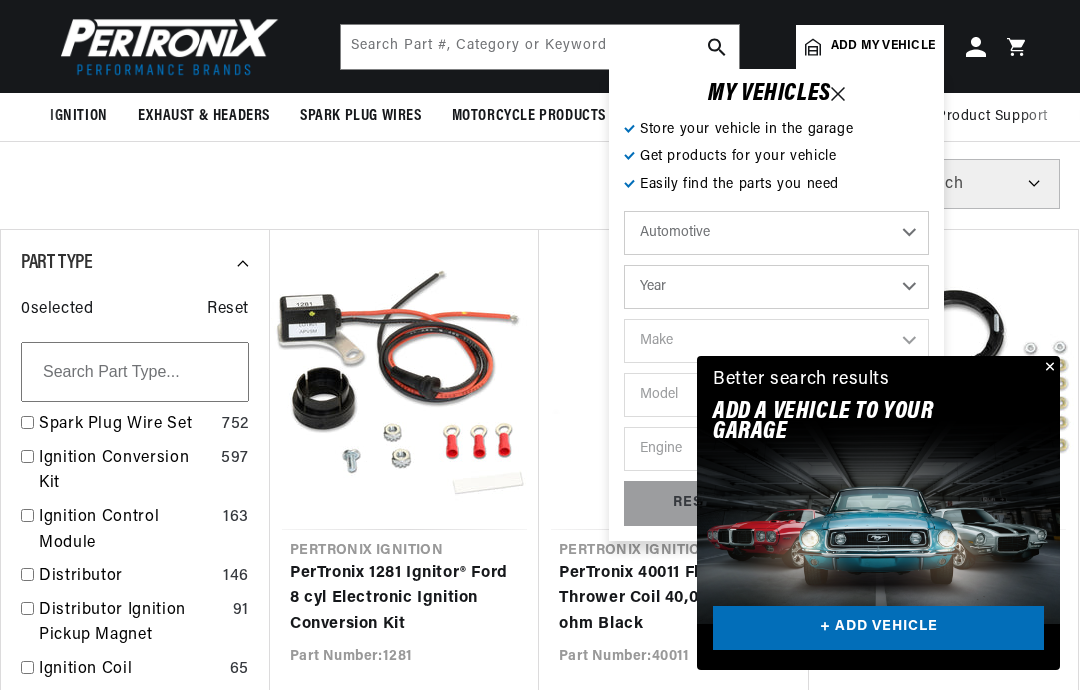 click on "Automotive
Agricultural
Industrial
Marine
Motorcycle" at bounding box center (776, 233) 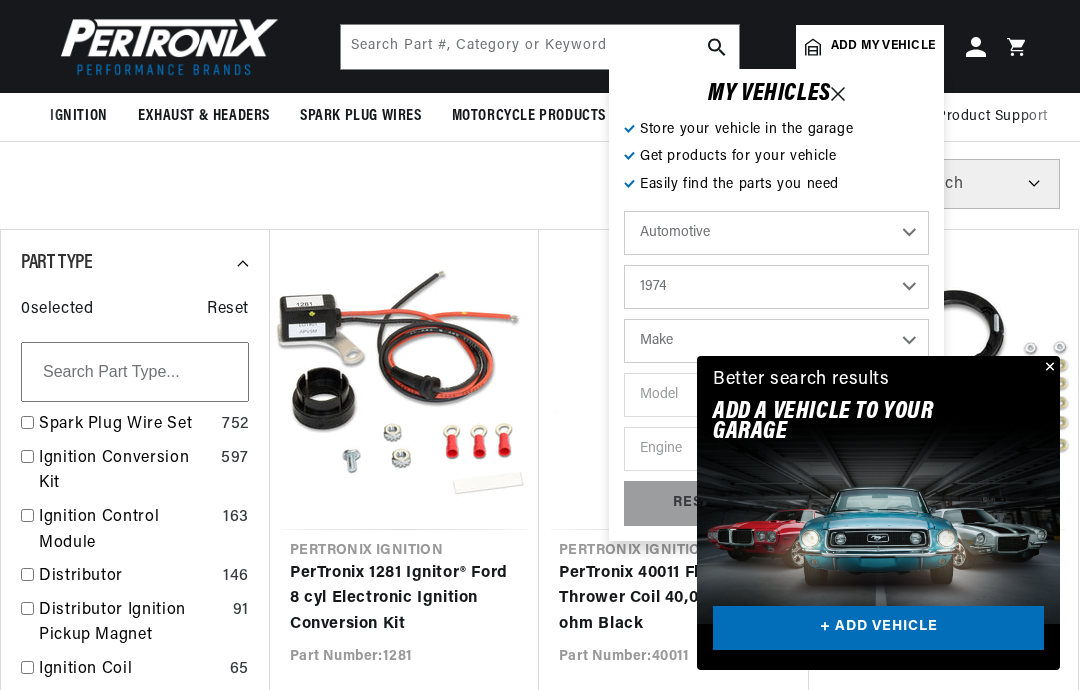 scroll, scrollTop: 0, scrollLeft: 0, axis: both 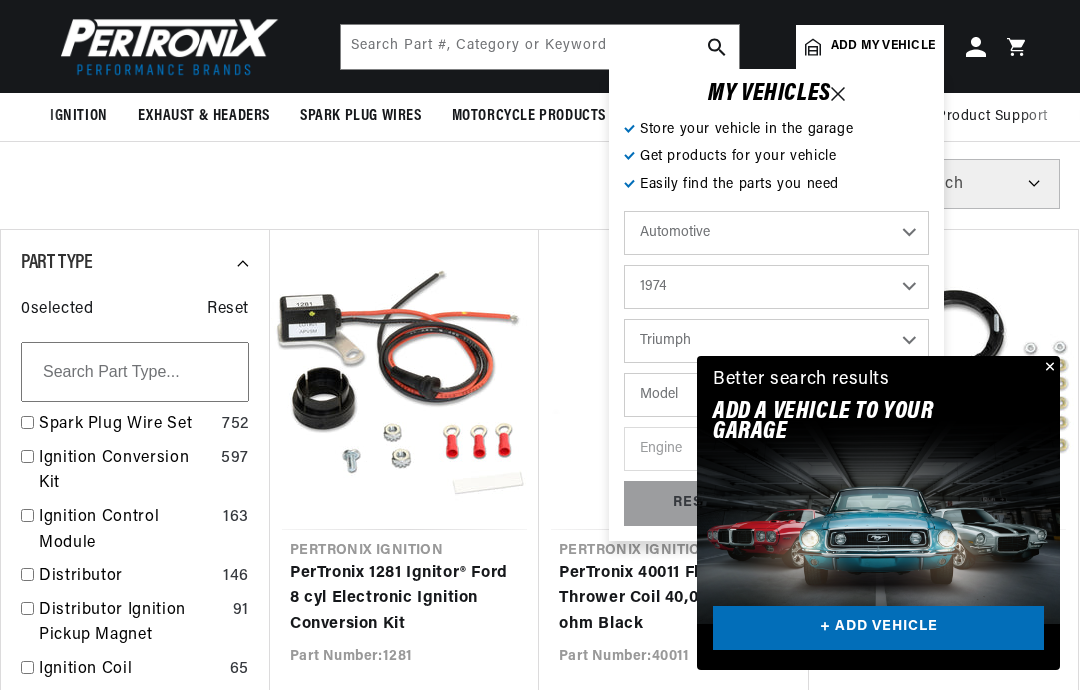 click on "Model
Spitfire
TR6" at bounding box center [776, 395] 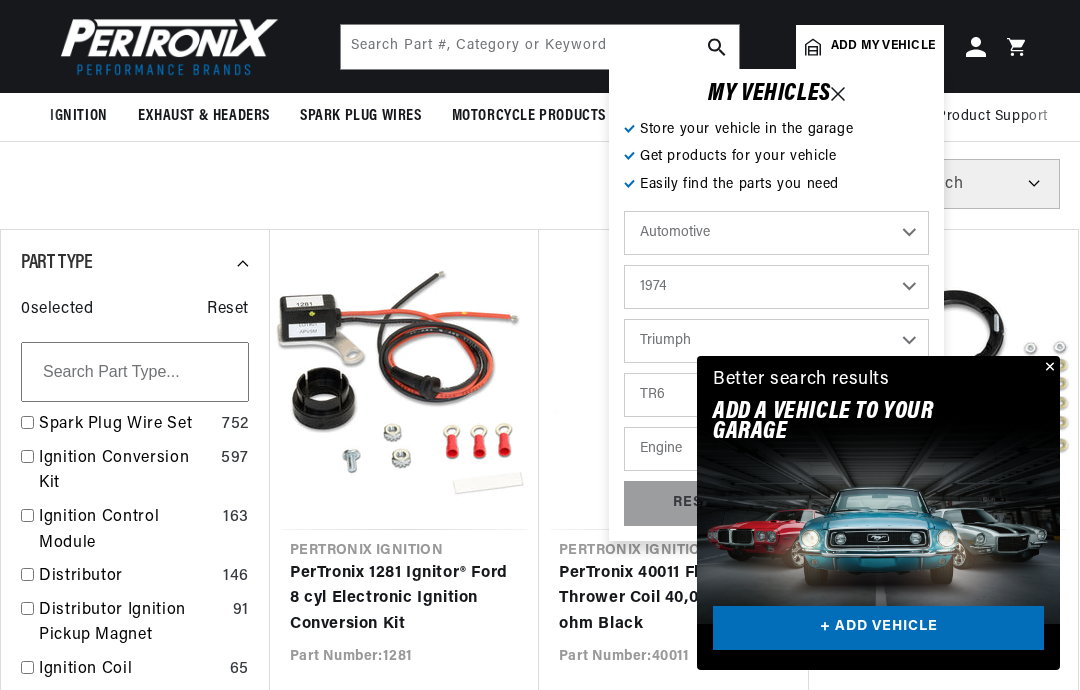 click at bounding box center (1048, 368) 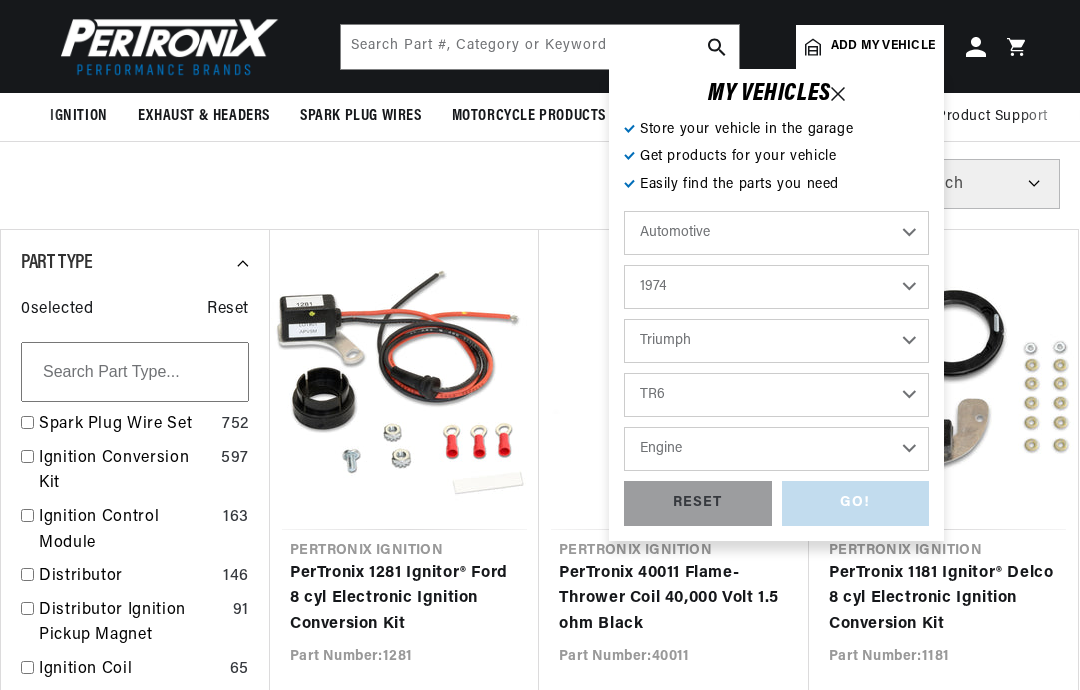 scroll, scrollTop: 0, scrollLeft: 1800, axis: horizontal 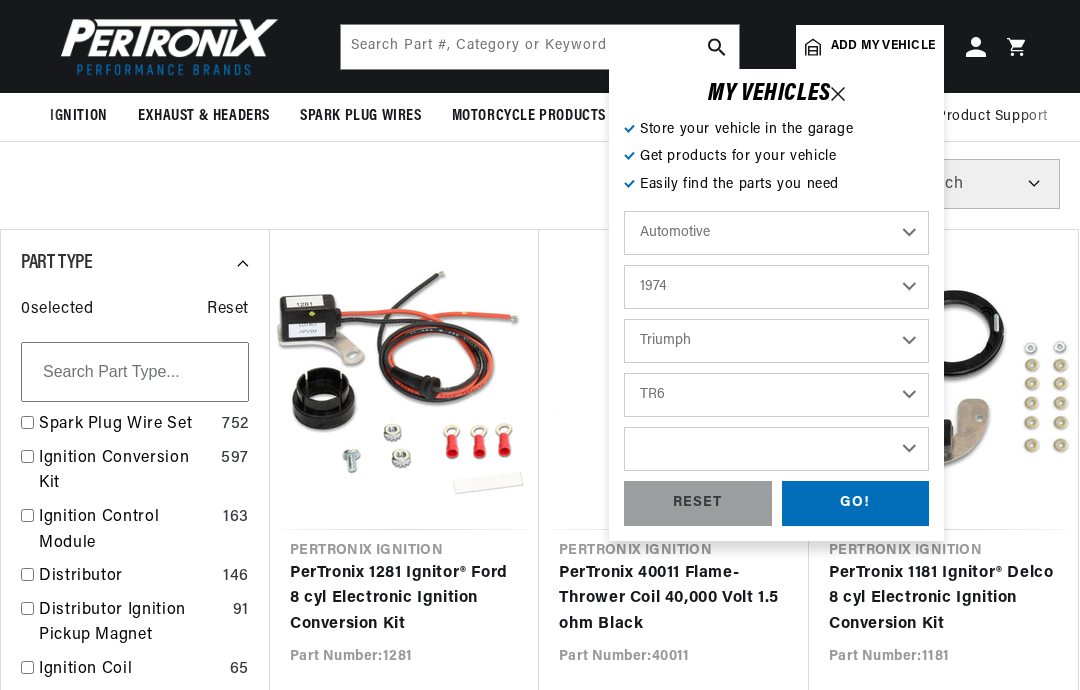 select on "2.5L" 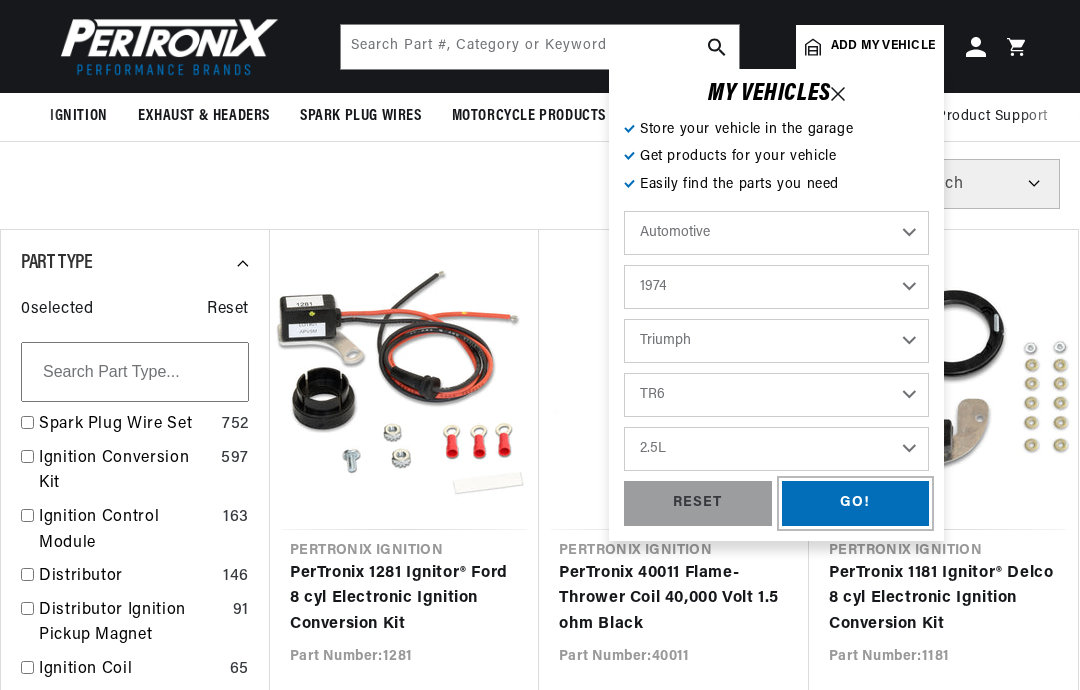 click on "GO!" at bounding box center (856, 503) 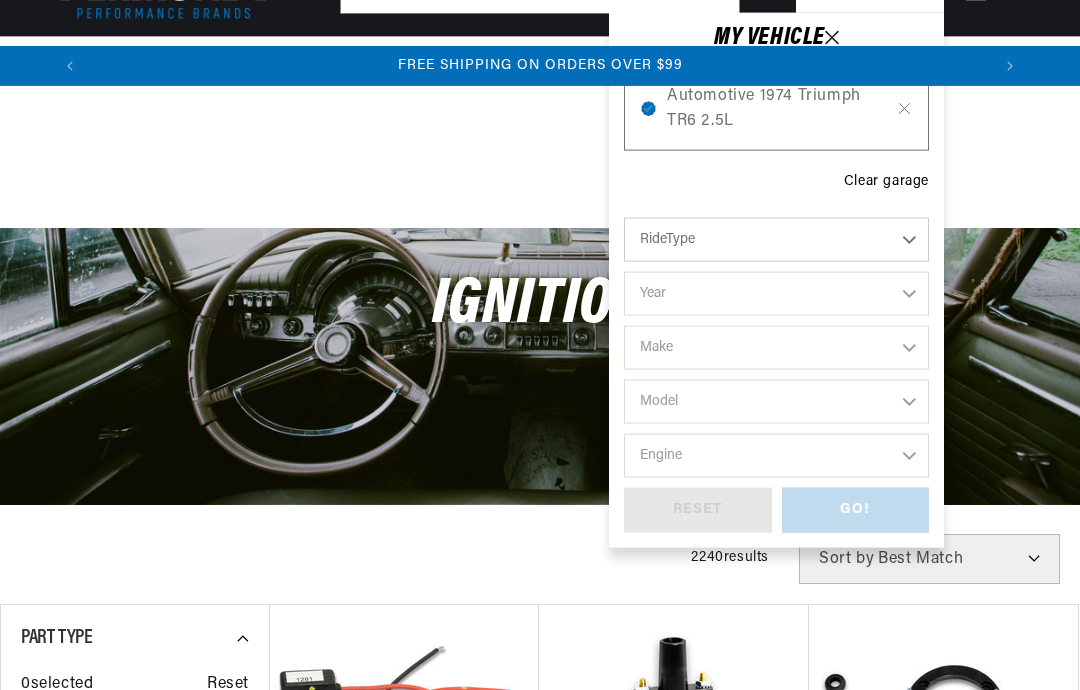 scroll, scrollTop: 455, scrollLeft: 0, axis: vertical 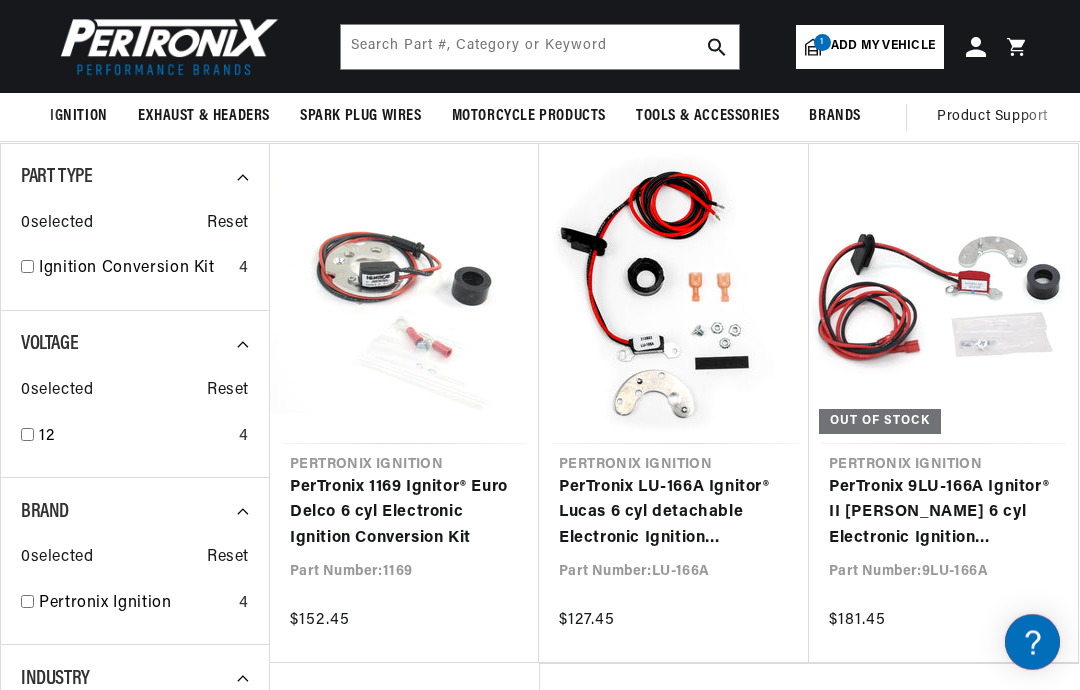 click on "Industry 0  selected
Reset
Automotive 4" at bounding box center [134, 729] 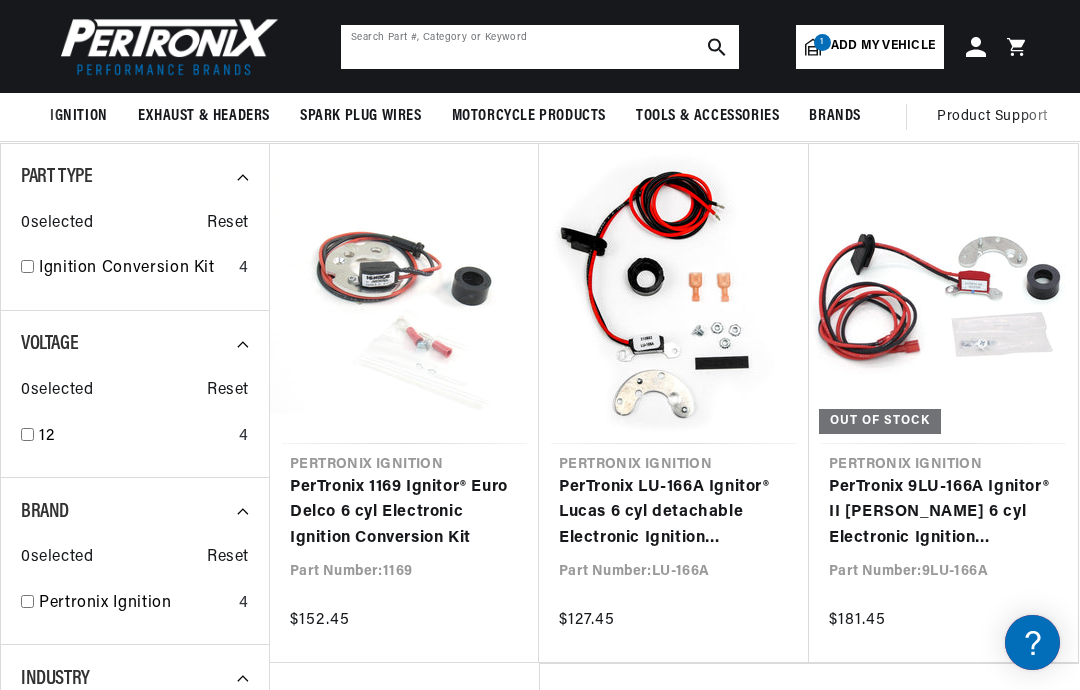 click at bounding box center [540, 47] 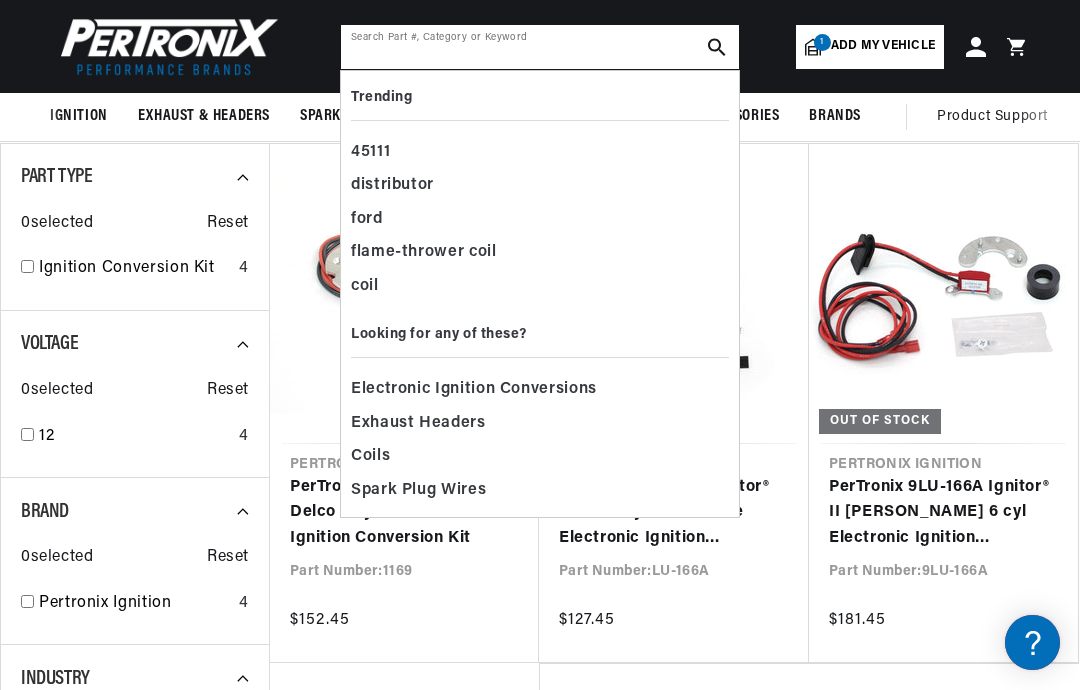 scroll, scrollTop: 233, scrollLeft: 0, axis: vertical 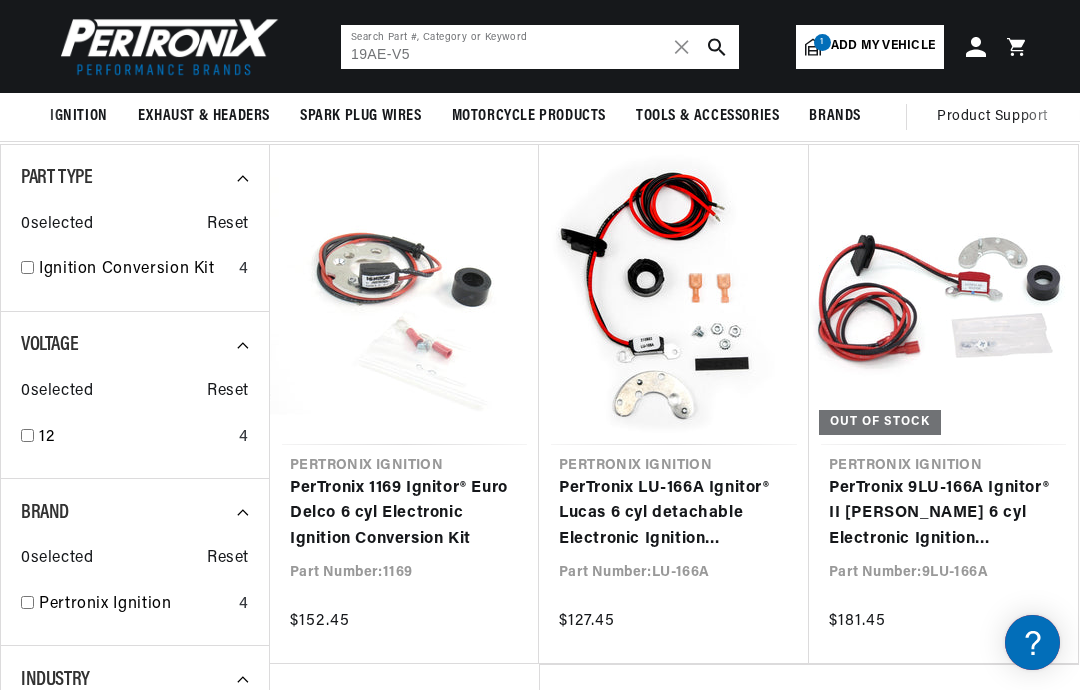type on "19AE-V5" 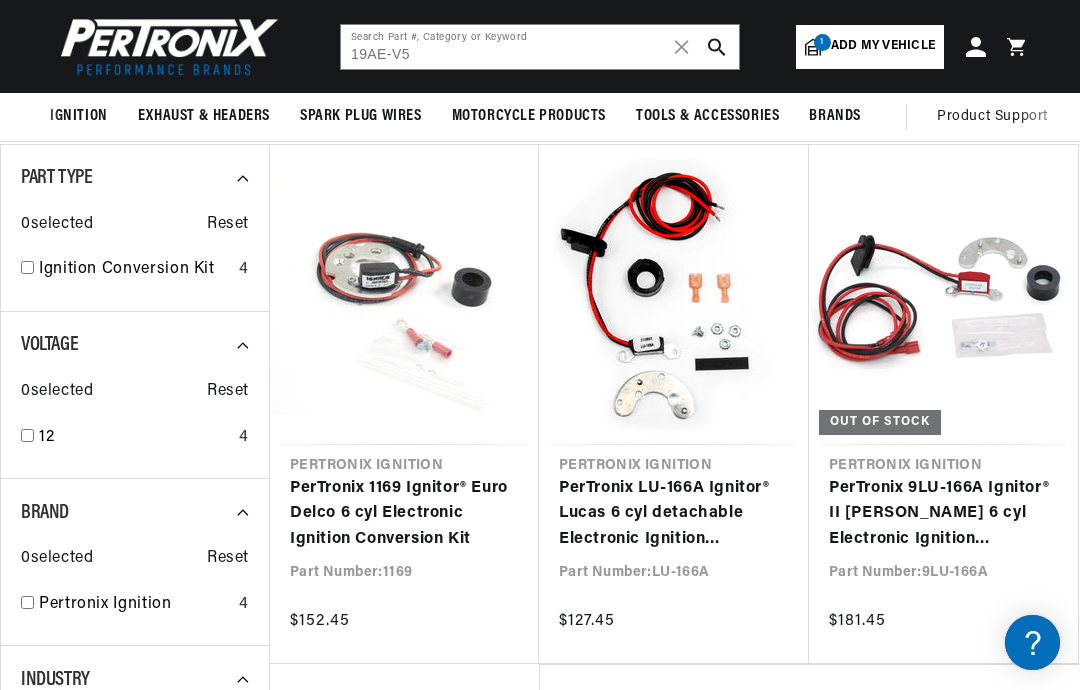click 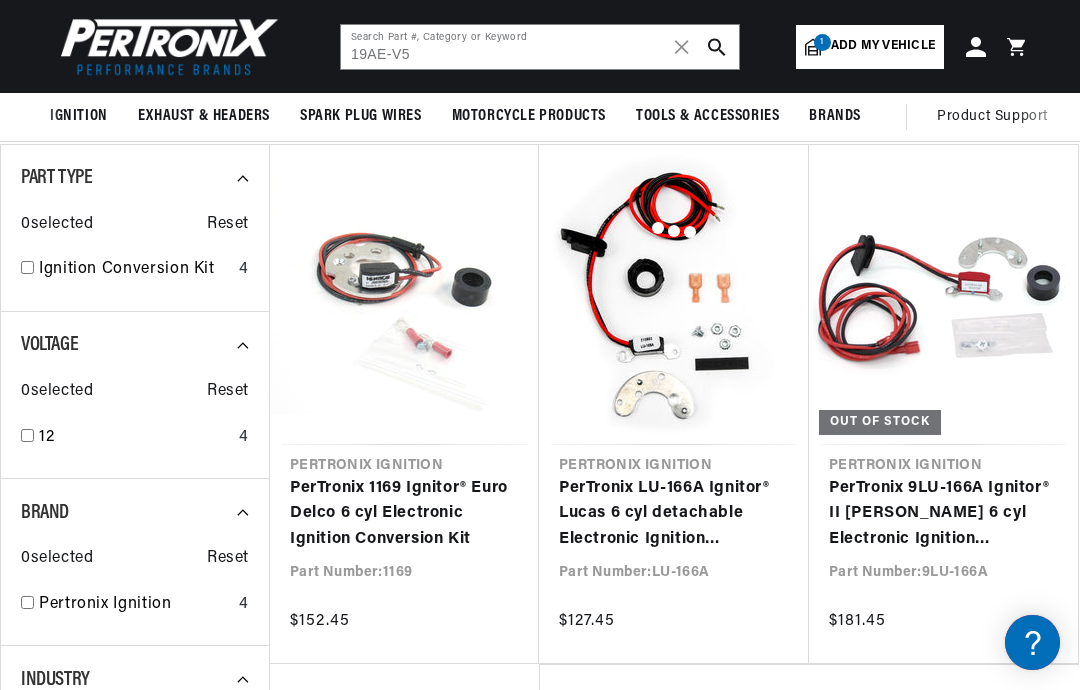 scroll, scrollTop: 234, scrollLeft: 0, axis: vertical 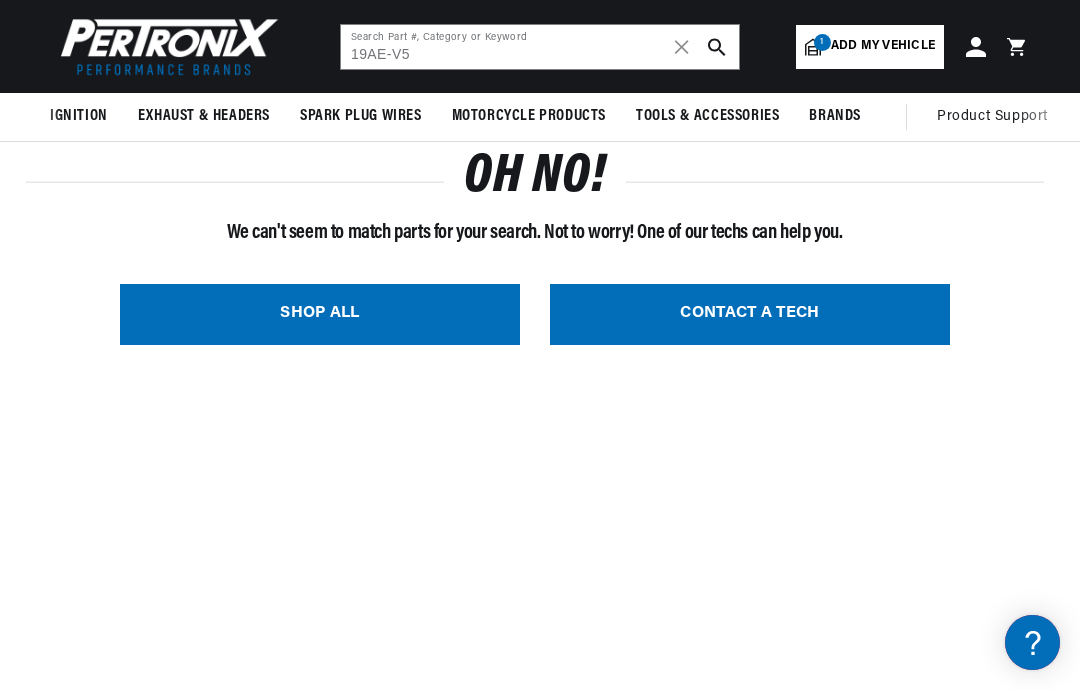 type 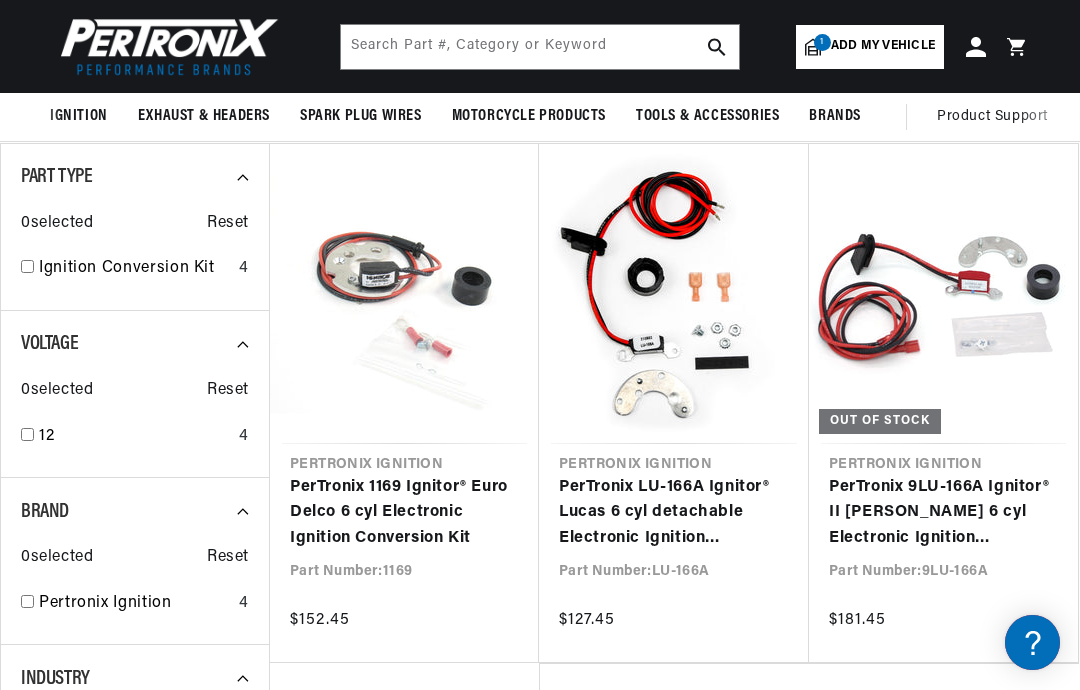 scroll, scrollTop: 0, scrollLeft: 0, axis: both 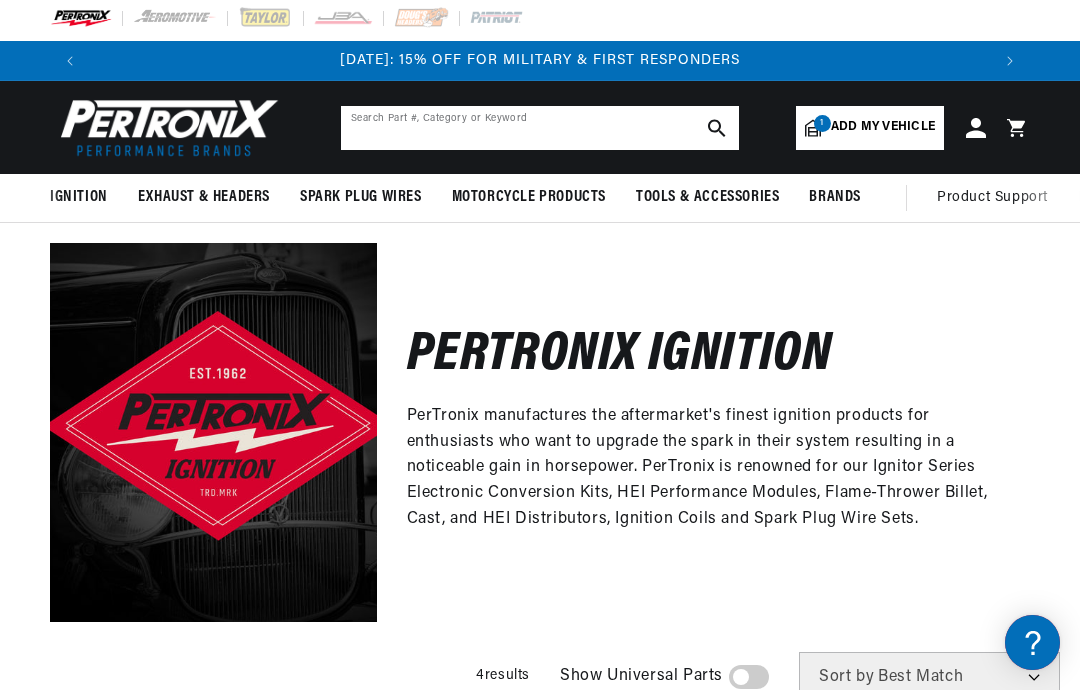 click at bounding box center (540, 128) 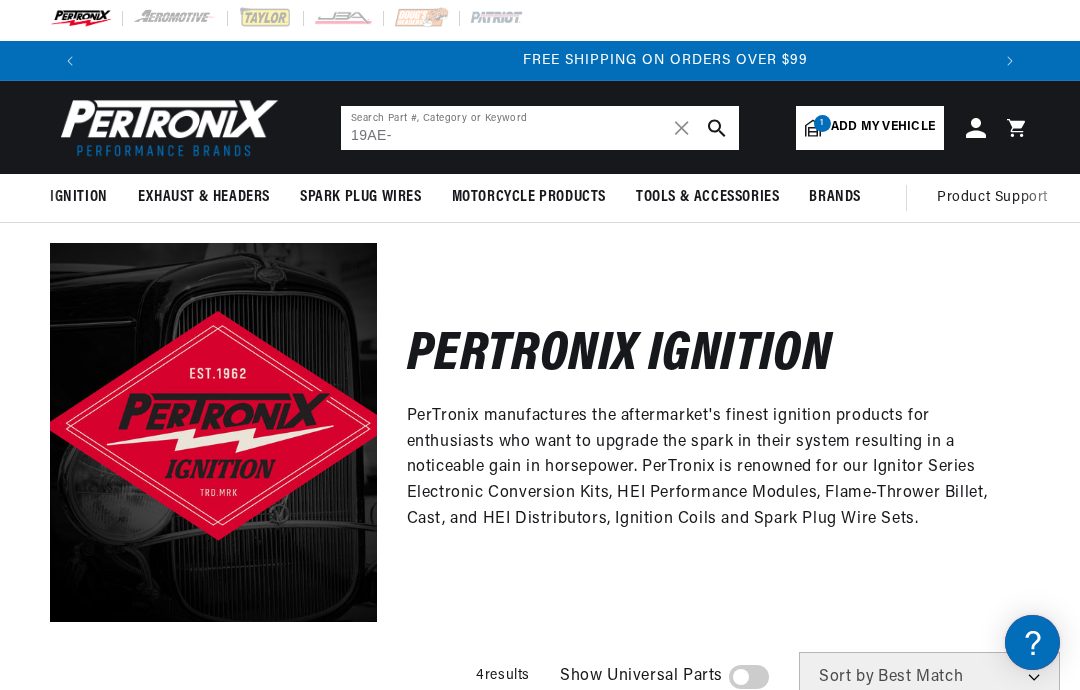 scroll, scrollTop: 0, scrollLeft: 1800, axis: horizontal 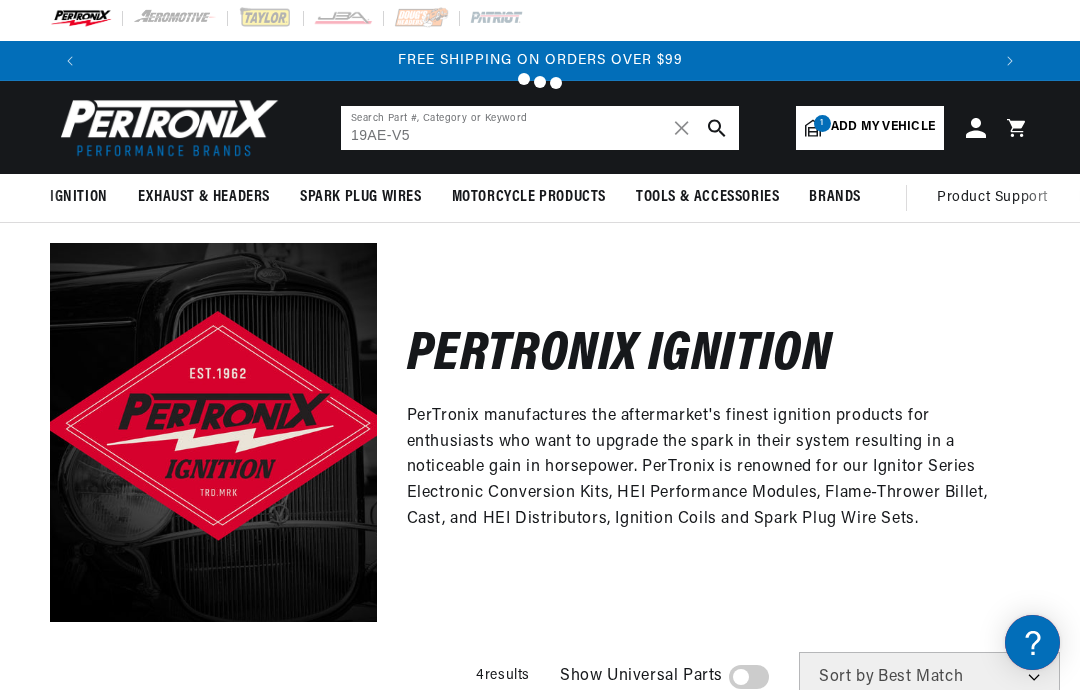 type on "19AE-V5" 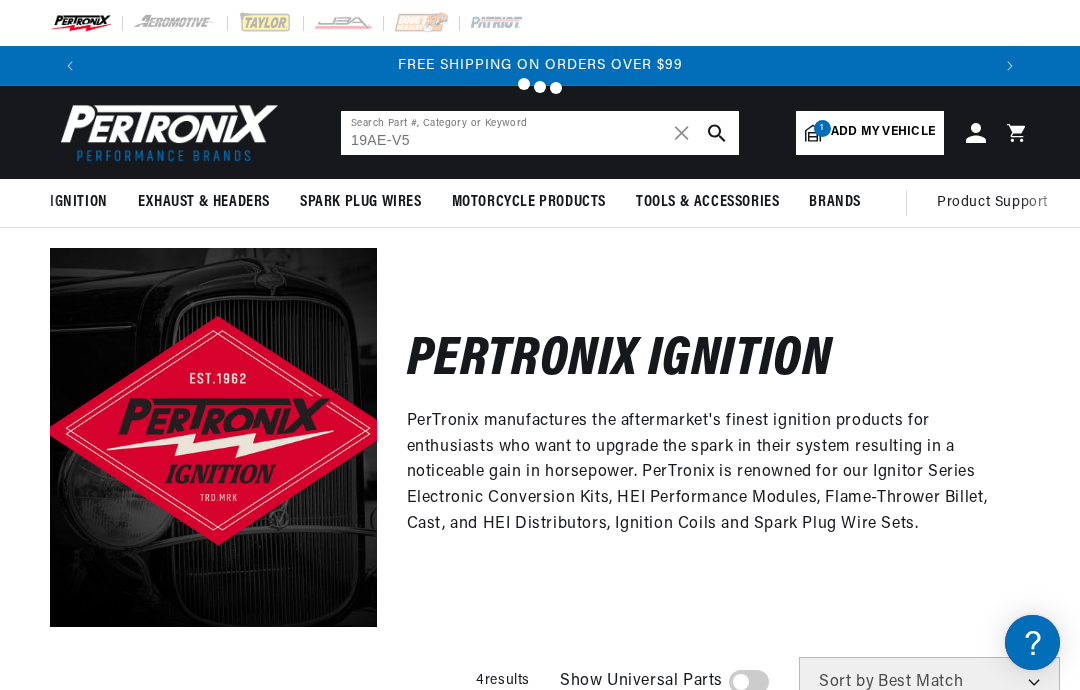 scroll, scrollTop: 5, scrollLeft: 0, axis: vertical 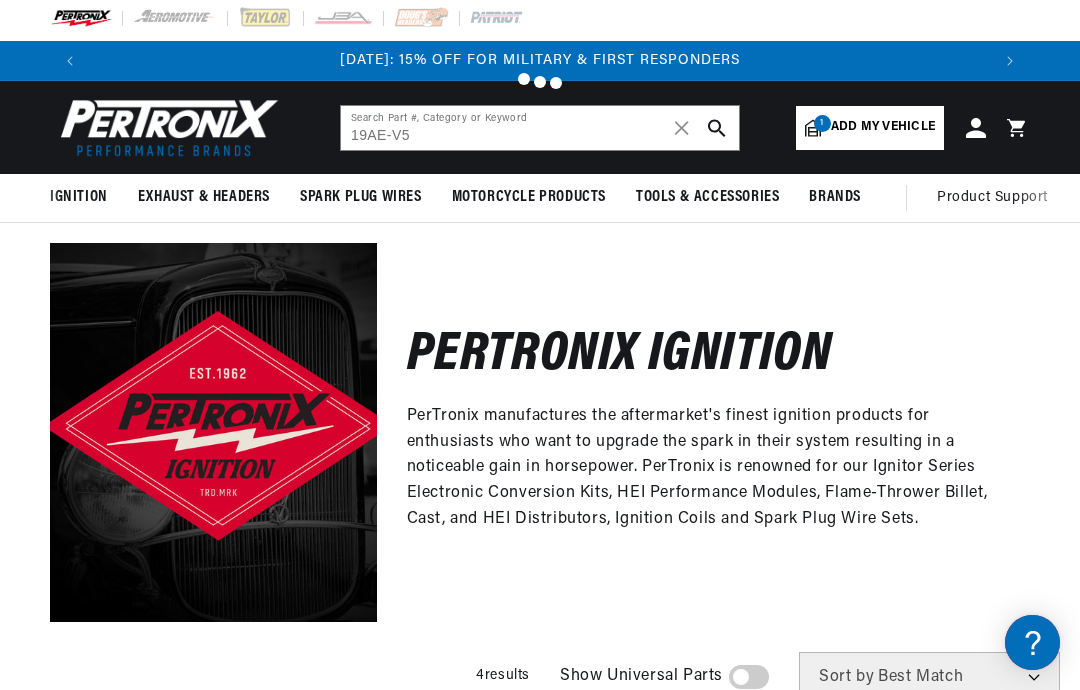 click at bounding box center [540, 340] 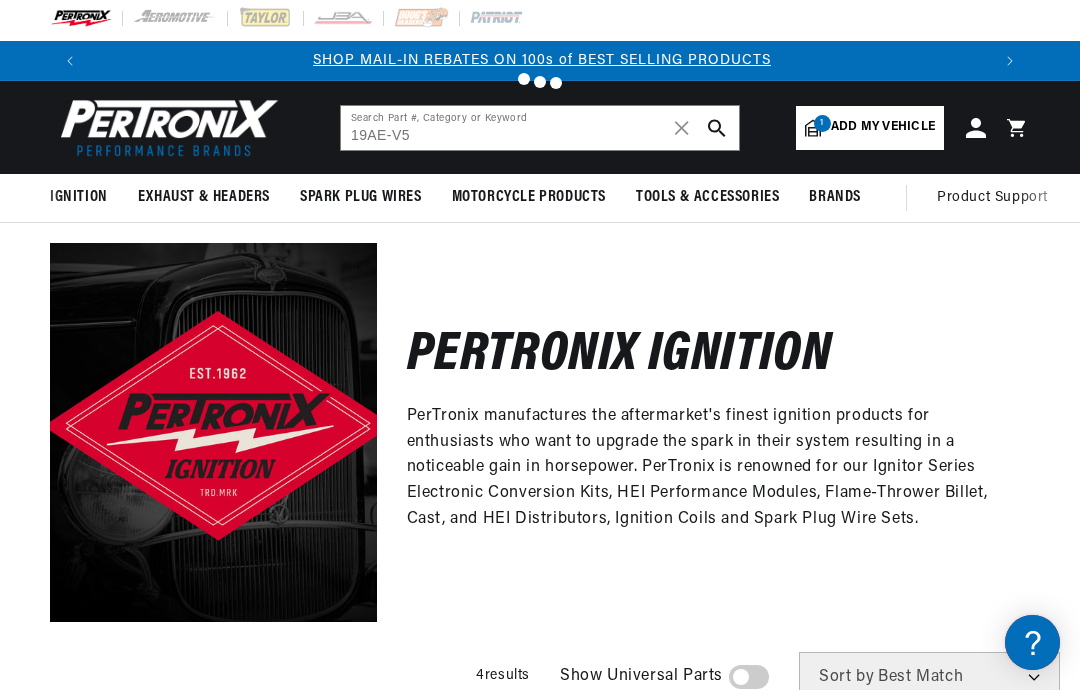 scroll, scrollTop: 0, scrollLeft: 900, axis: horizontal 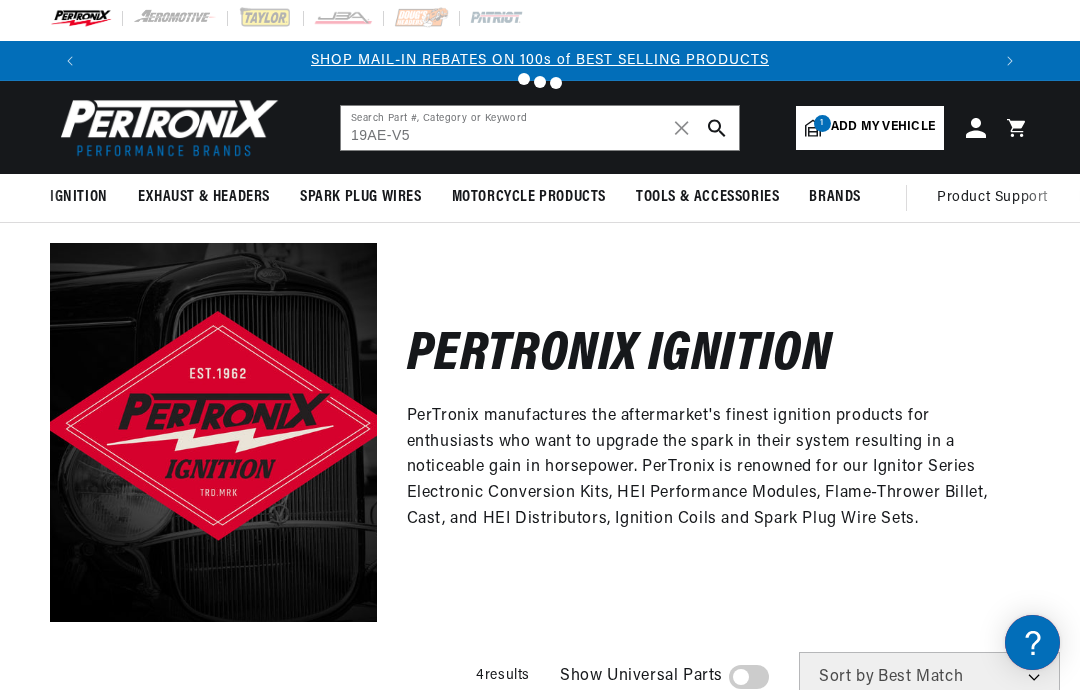 click at bounding box center [540, 340] 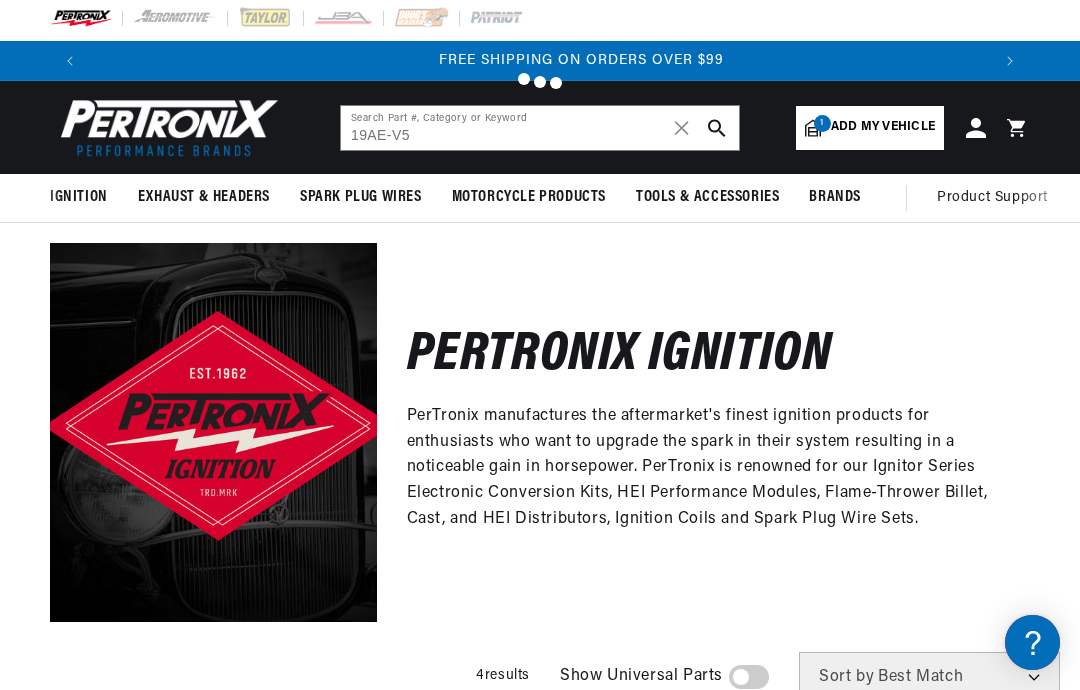 scroll, scrollTop: 0, scrollLeft: 1800, axis: horizontal 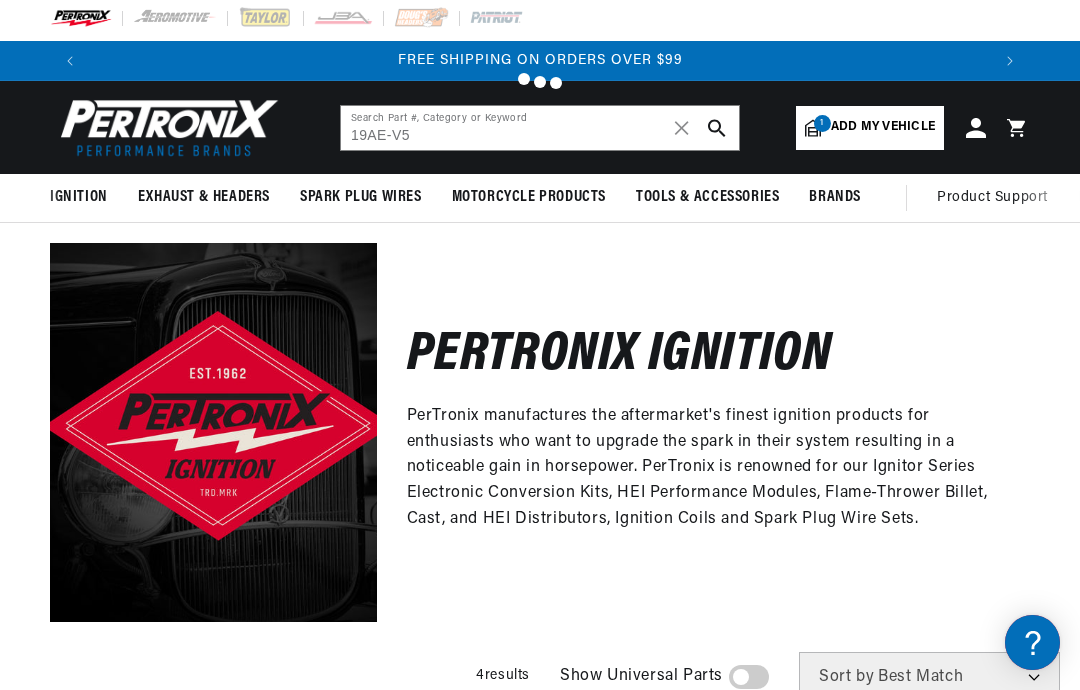 click at bounding box center [540, 340] 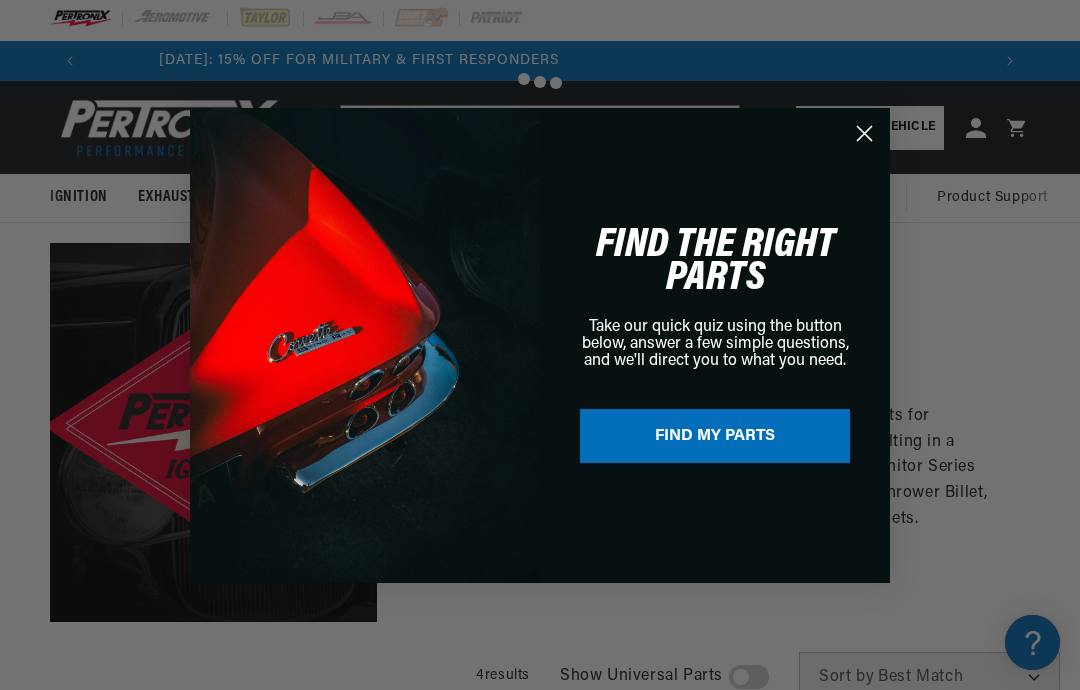 scroll, scrollTop: 0, scrollLeft: 0, axis: both 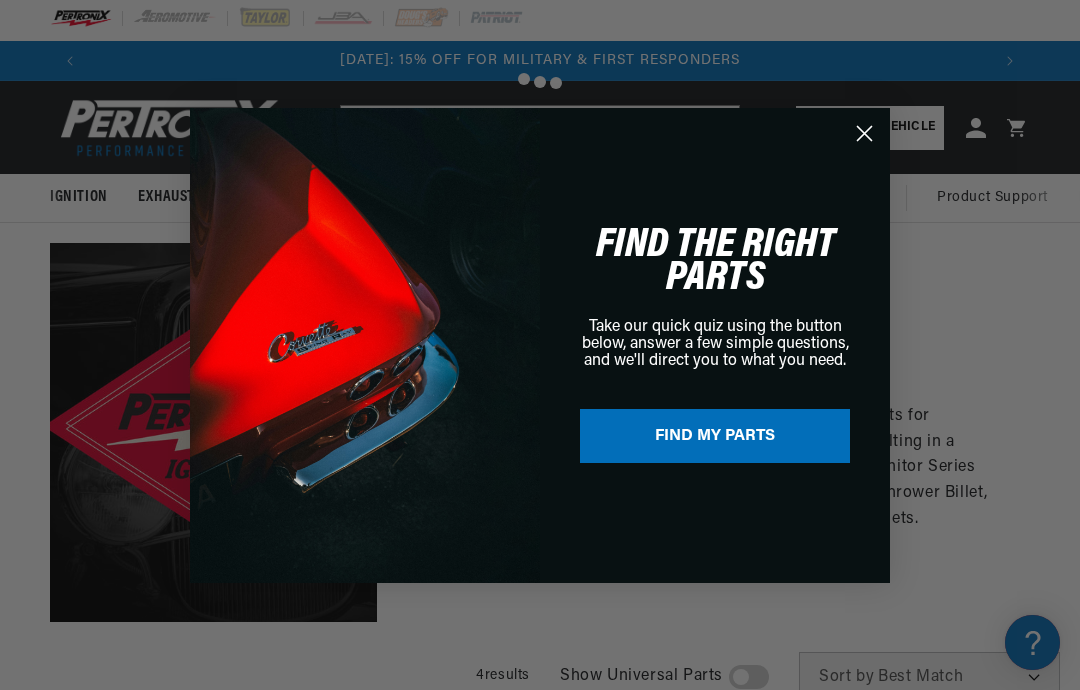 click on "FIND MY PARTS" at bounding box center [715, 436] 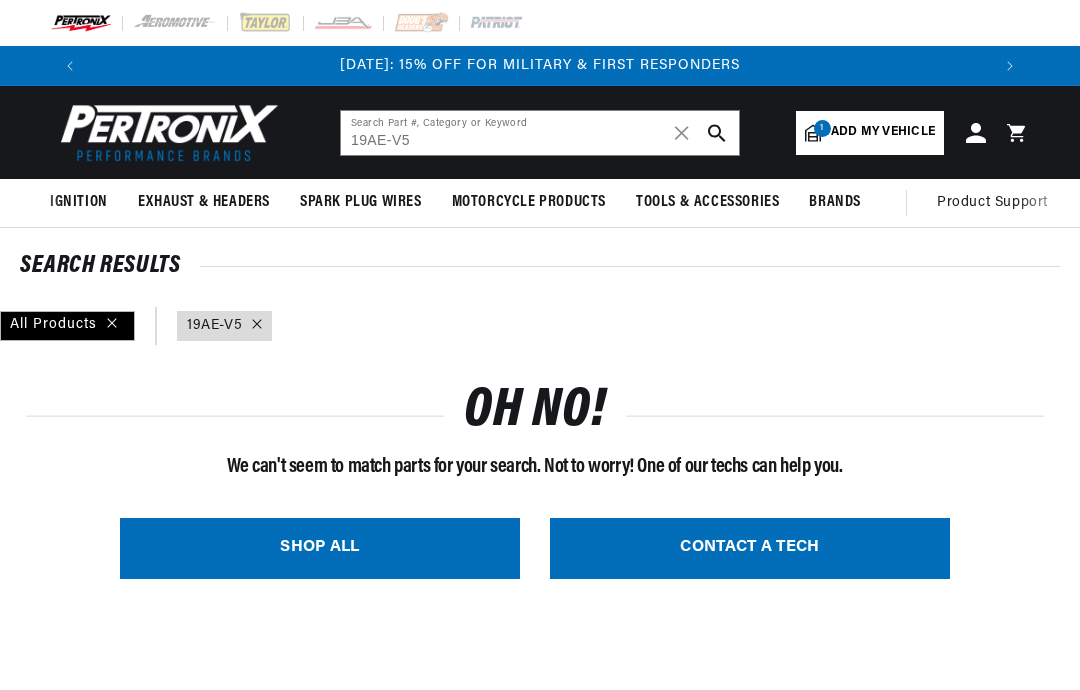 scroll, scrollTop: 0, scrollLeft: 0, axis: both 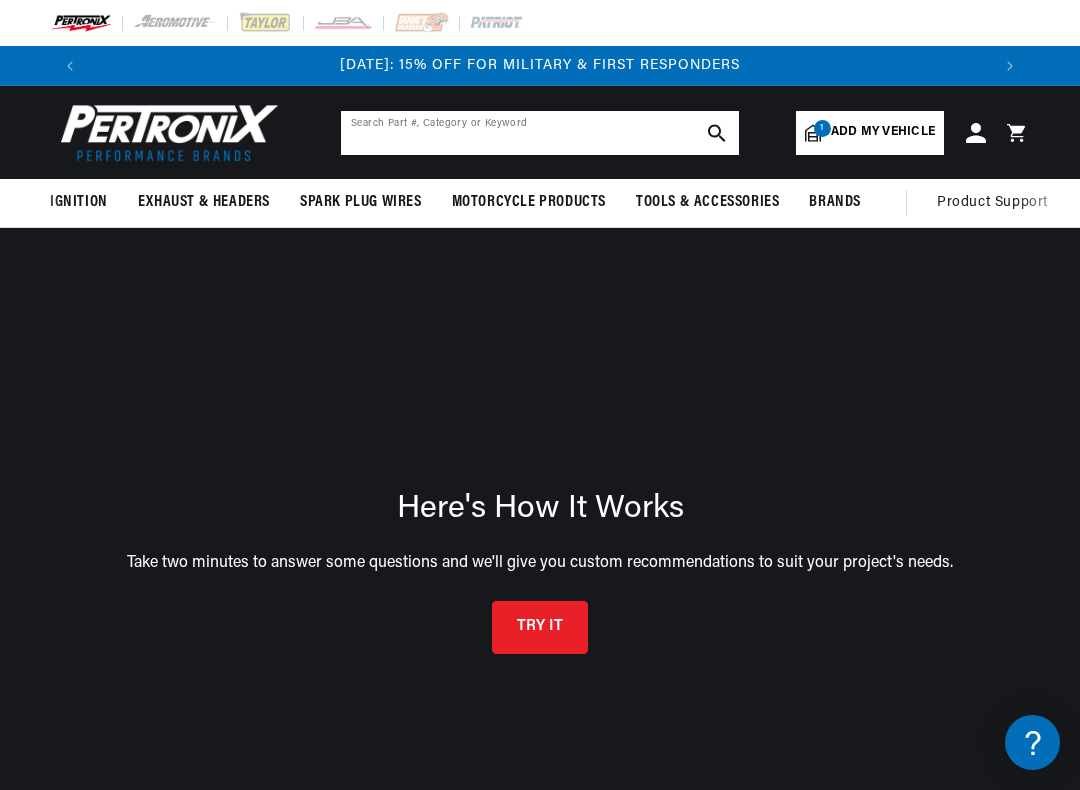click at bounding box center (540, 133) 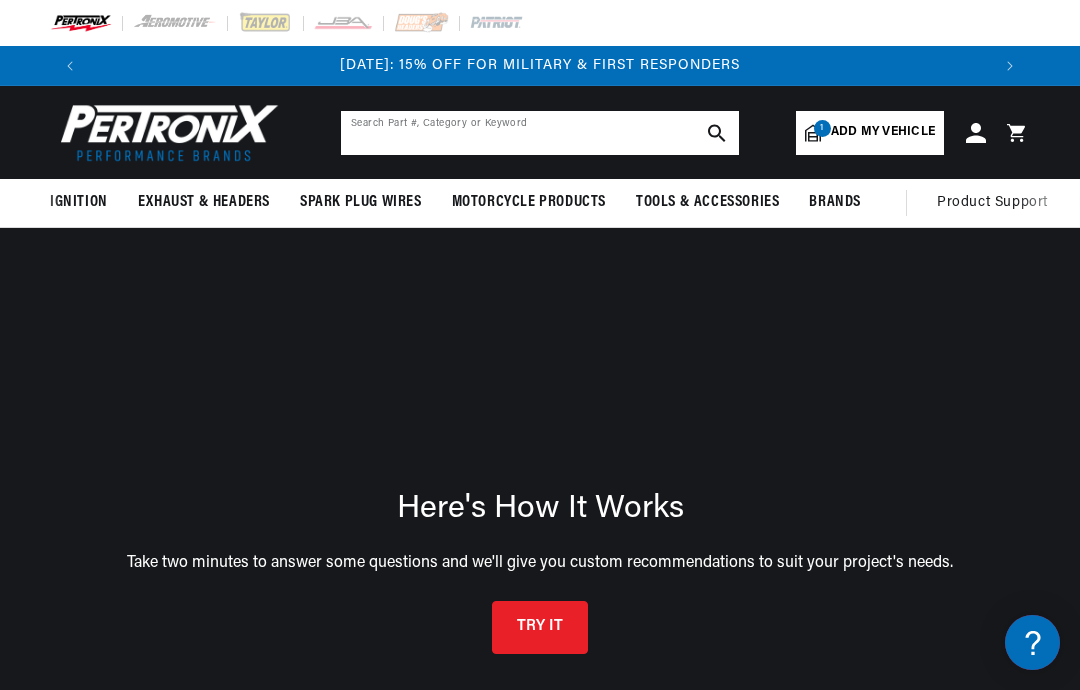 scroll, scrollTop: 0, scrollLeft: 0, axis: both 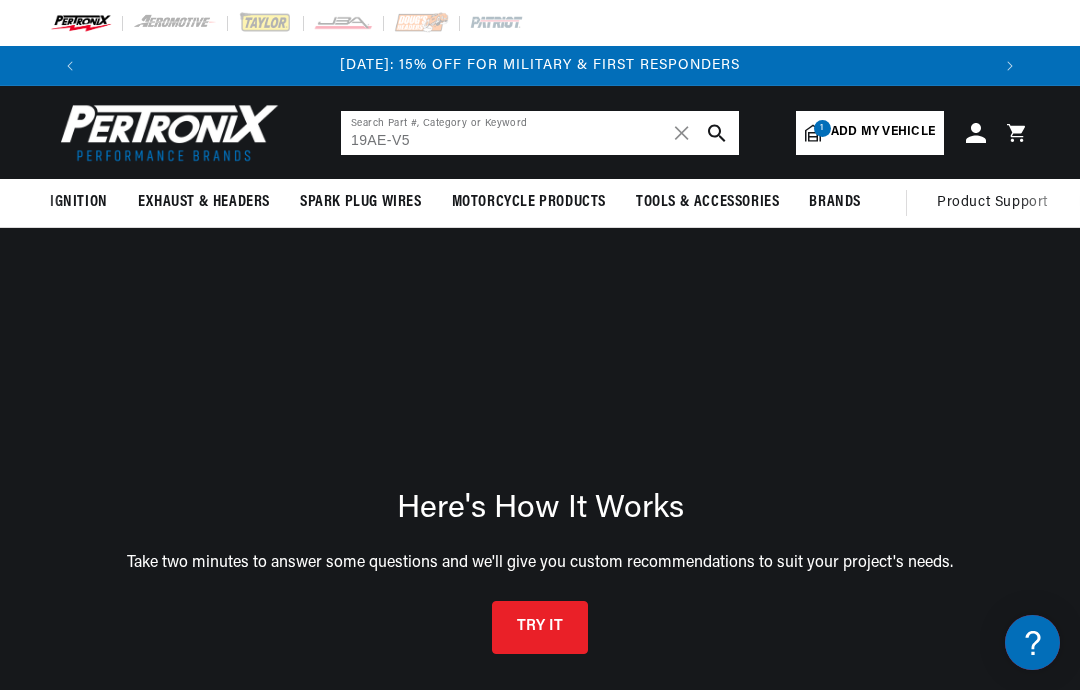 type on "19AE-V5" 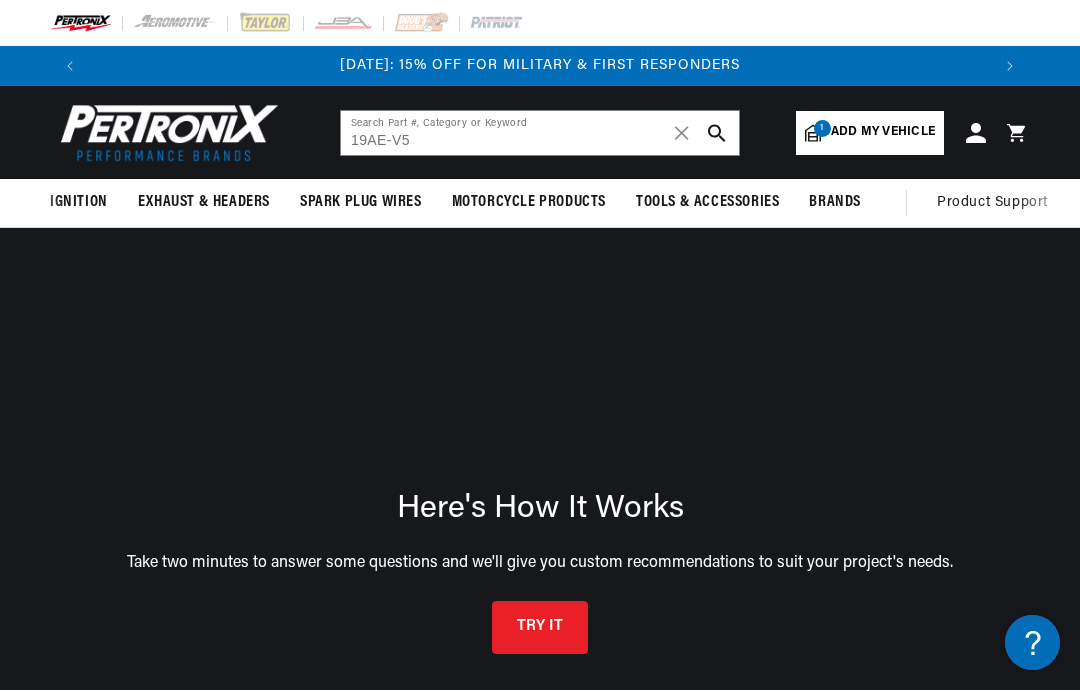 click 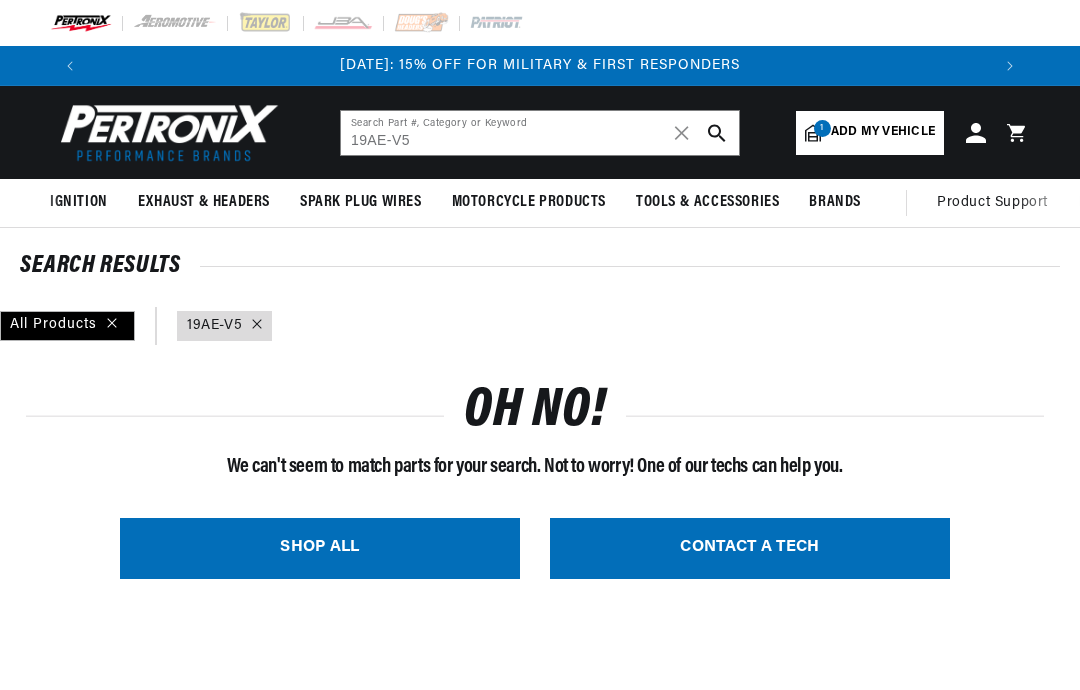 scroll, scrollTop: 0, scrollLeft: 0, axis: both 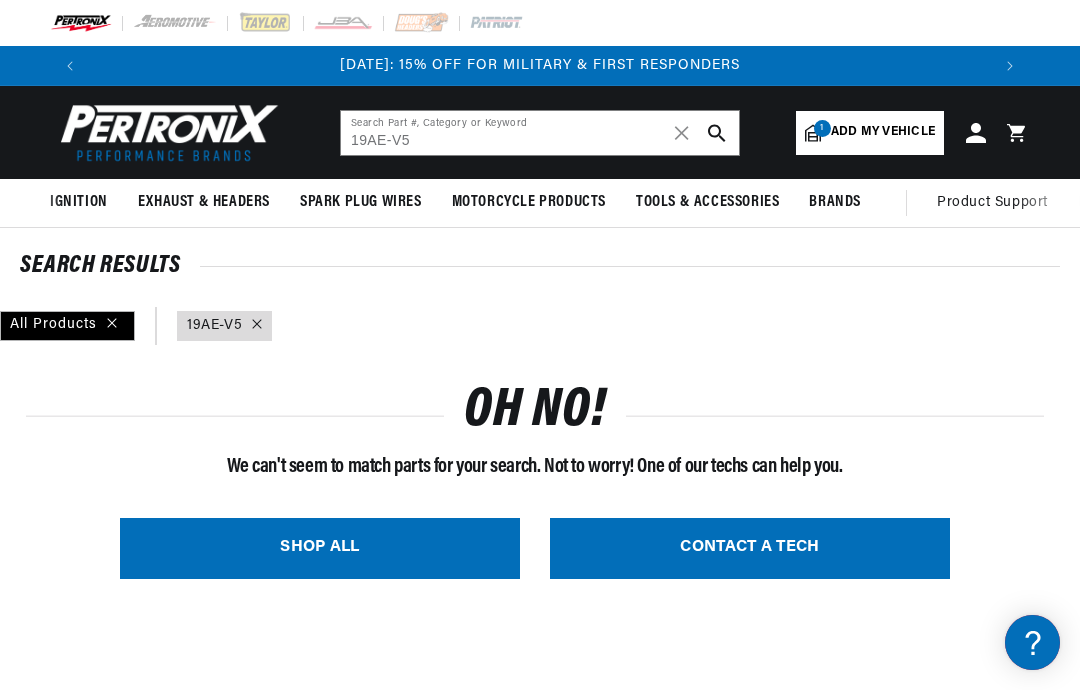 click on "CONTACT A TECH" at bounding box center (750, 548) 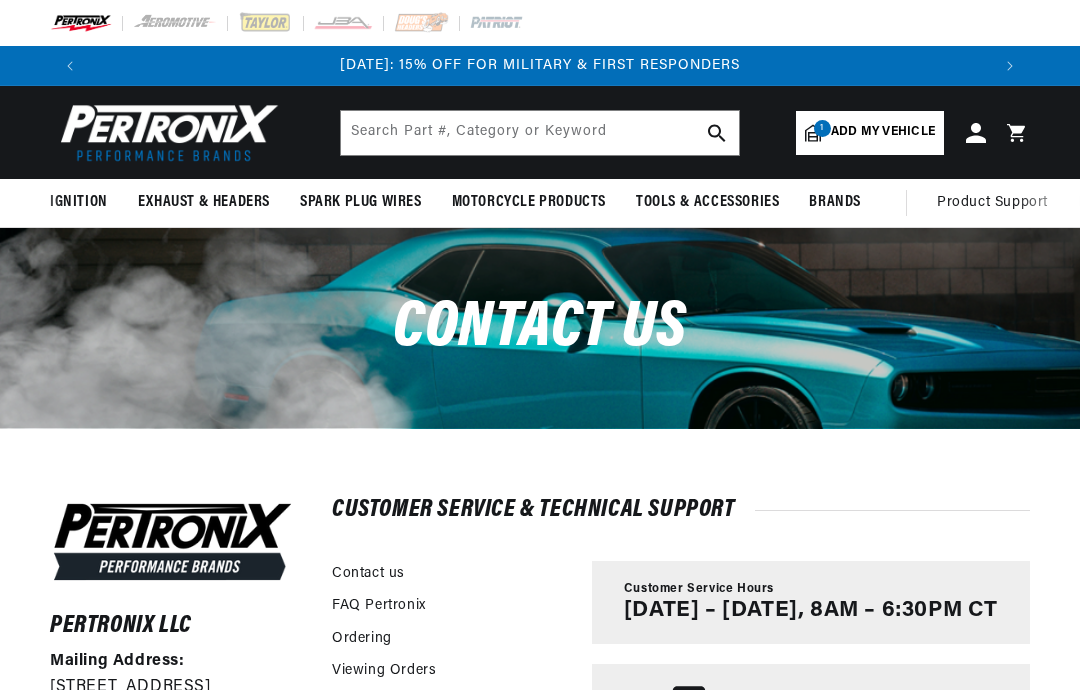 scroll, scrollTop: 0, scrollLeft: 0, axis: both 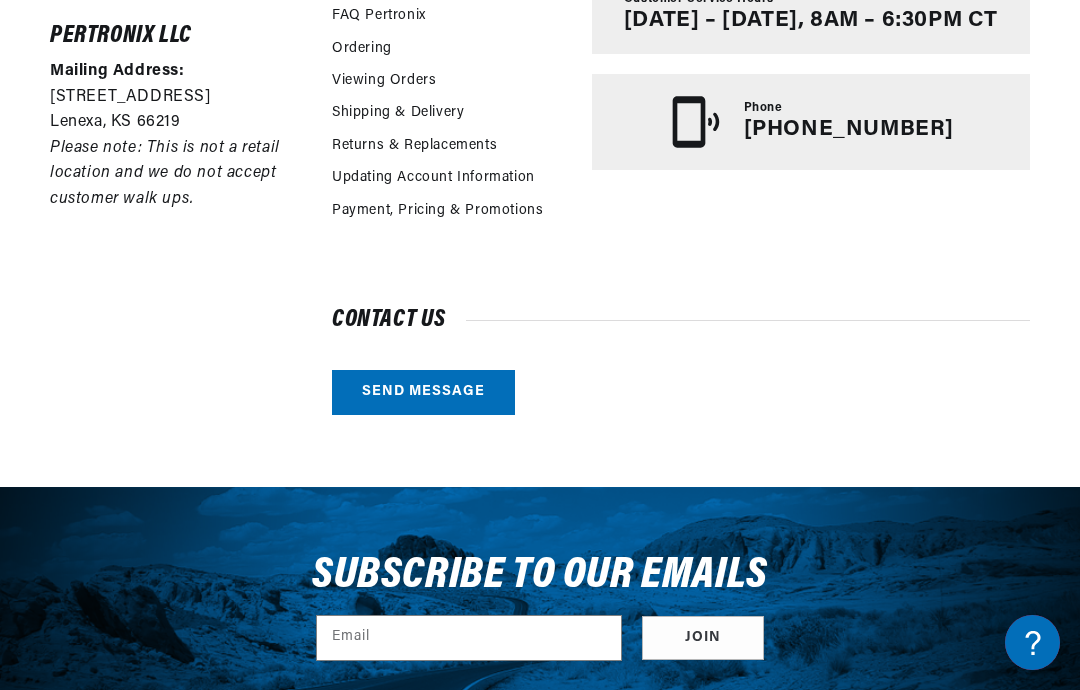 click on "Send message" at bounding box center (423, 392) 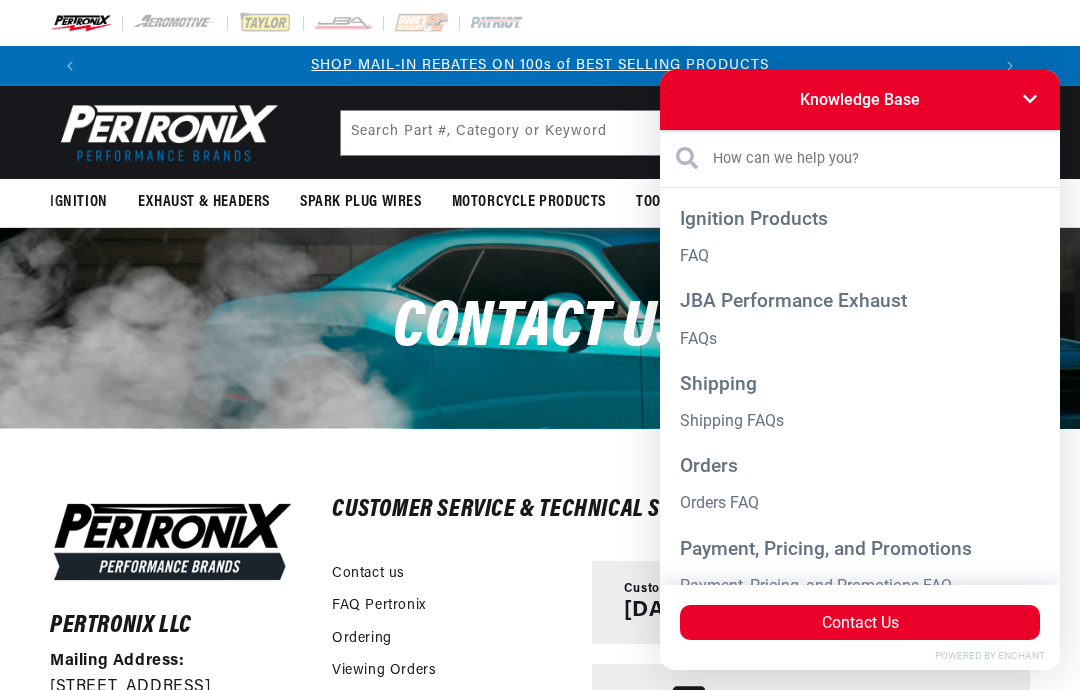 scroll, scrollTop: 0, scrollLeft: 0, axis: both 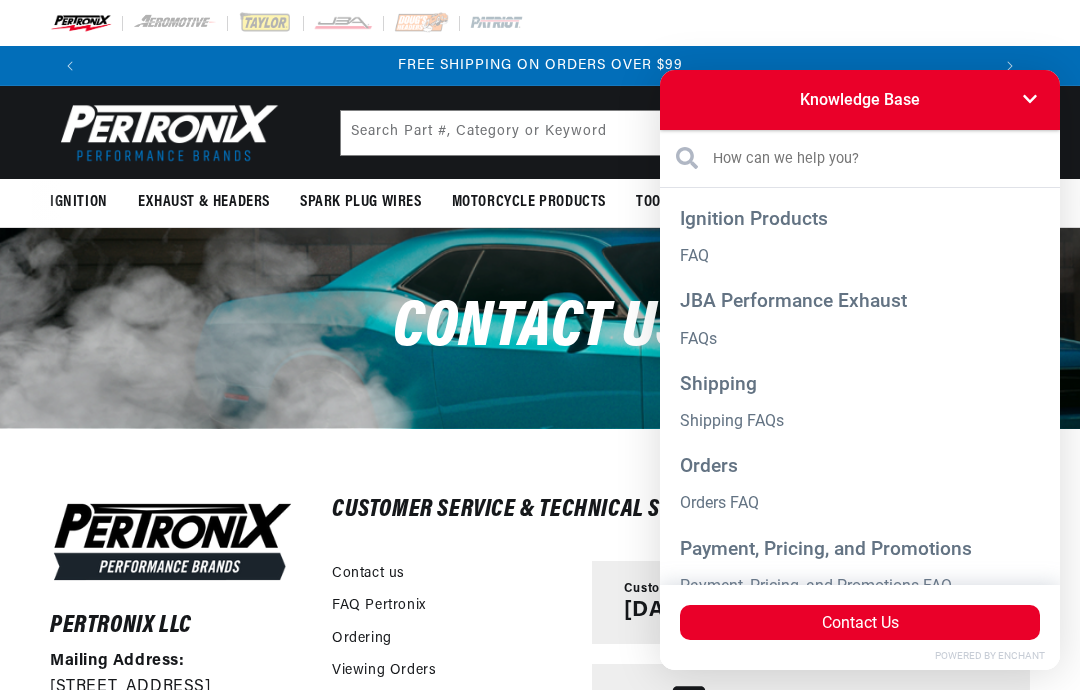 click at bounding box center [860, 159] 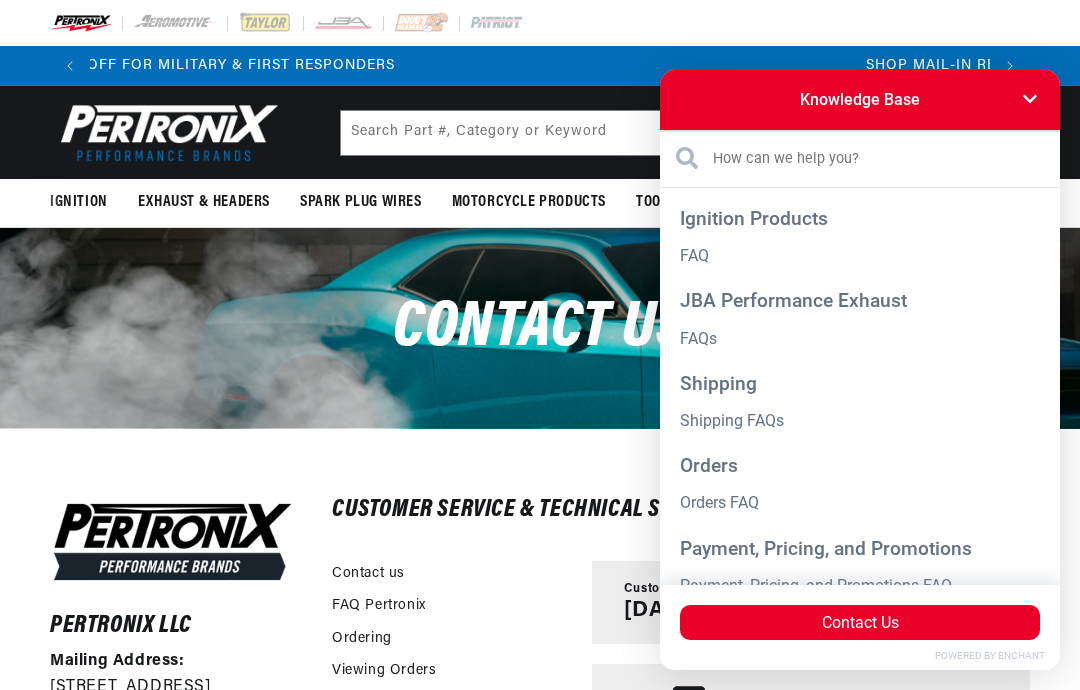 scroll, scrollTop: 0, scrollLeft: 0, axis: both 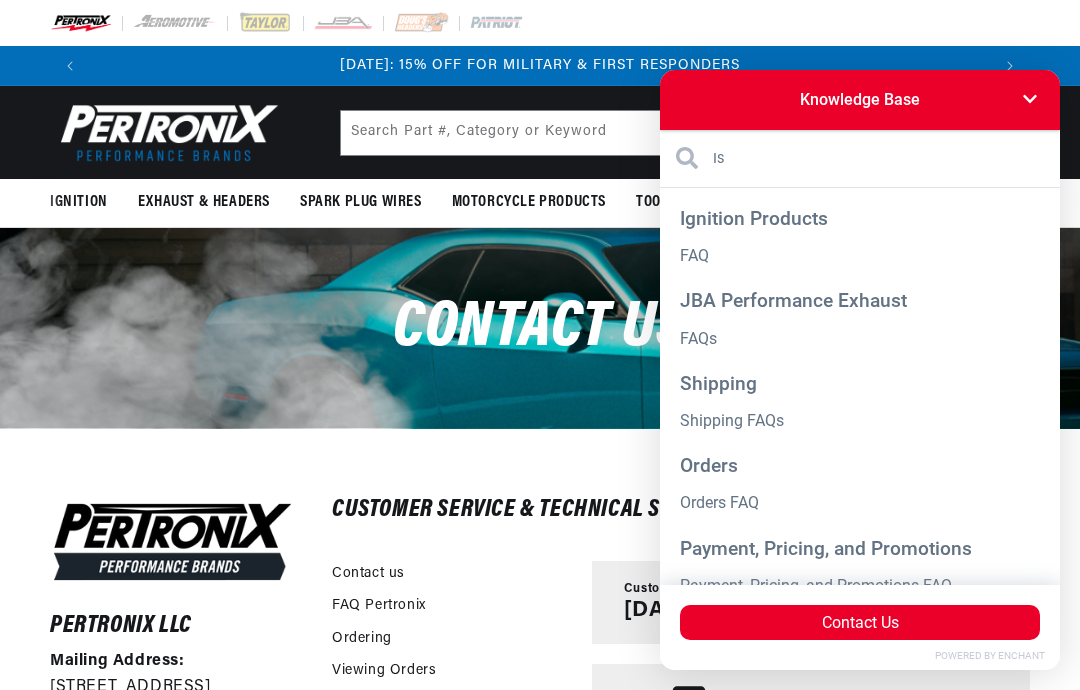 click on "Ignition Products
FAQ
JBA Performance Exhaust
FAQs
Shipping
Shipping FAQs
Orders
Orders FAQ
Payment, Pricing, and Promotions
Payment, Pricing, and Promotions FAQ
My Account
My Account FAQs
Returns
Returns FAQ" at bounding box center [860, 387] 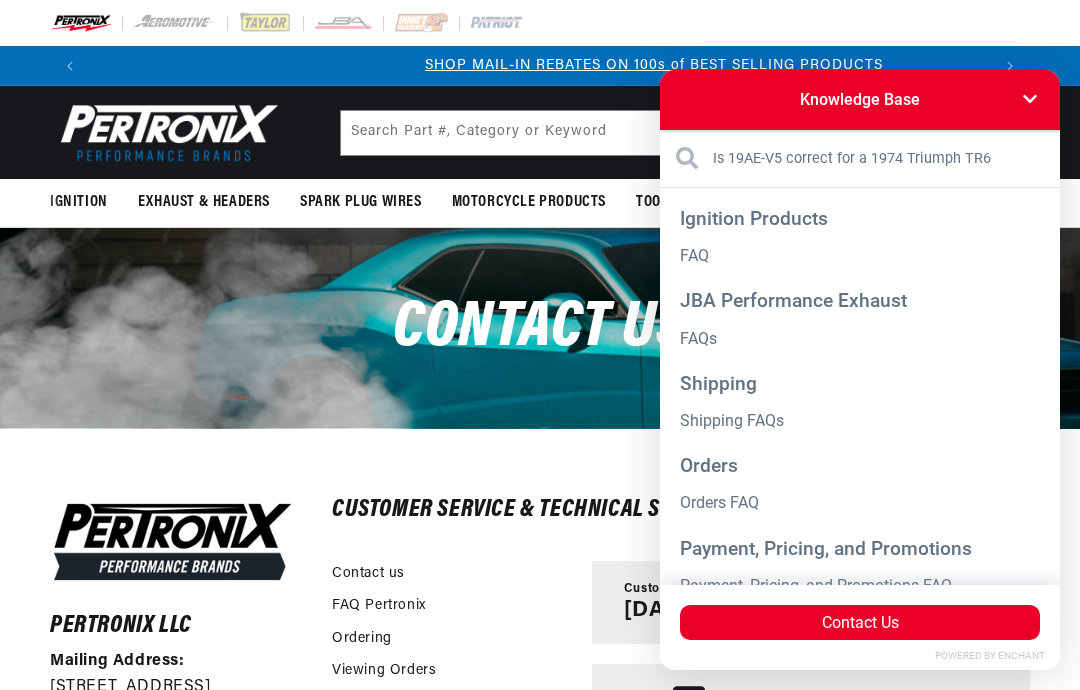 scroll, scrollTop: 0, scrollLeft: 900, axis: horizontal 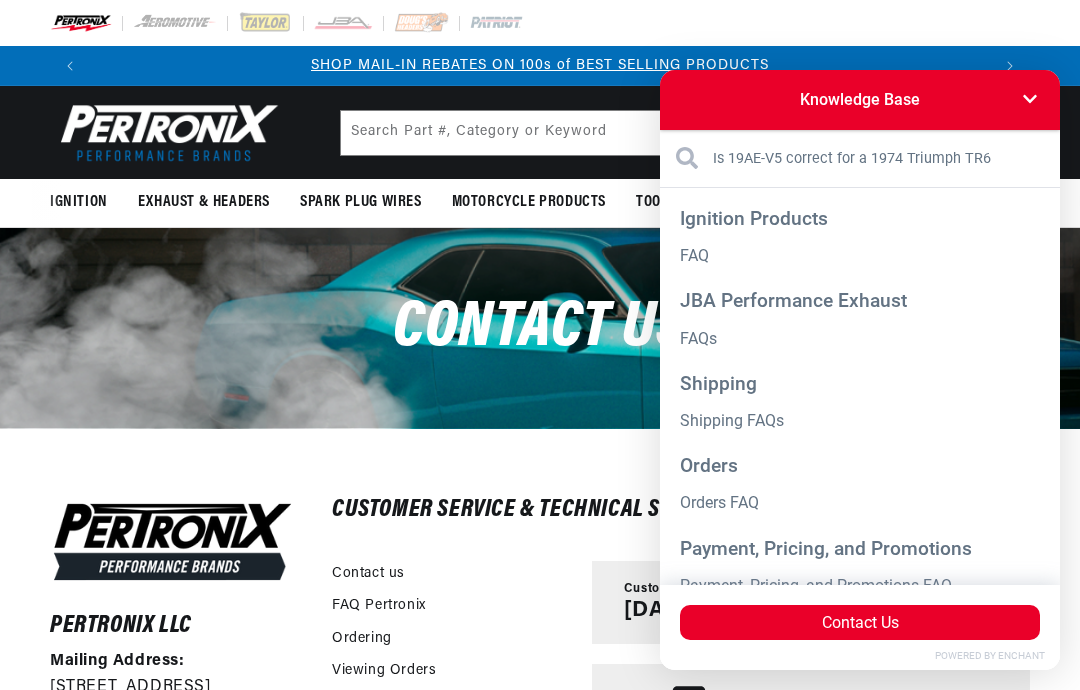 type on "Is 19AE-V5 correct for a 1974 Triumph TR6" 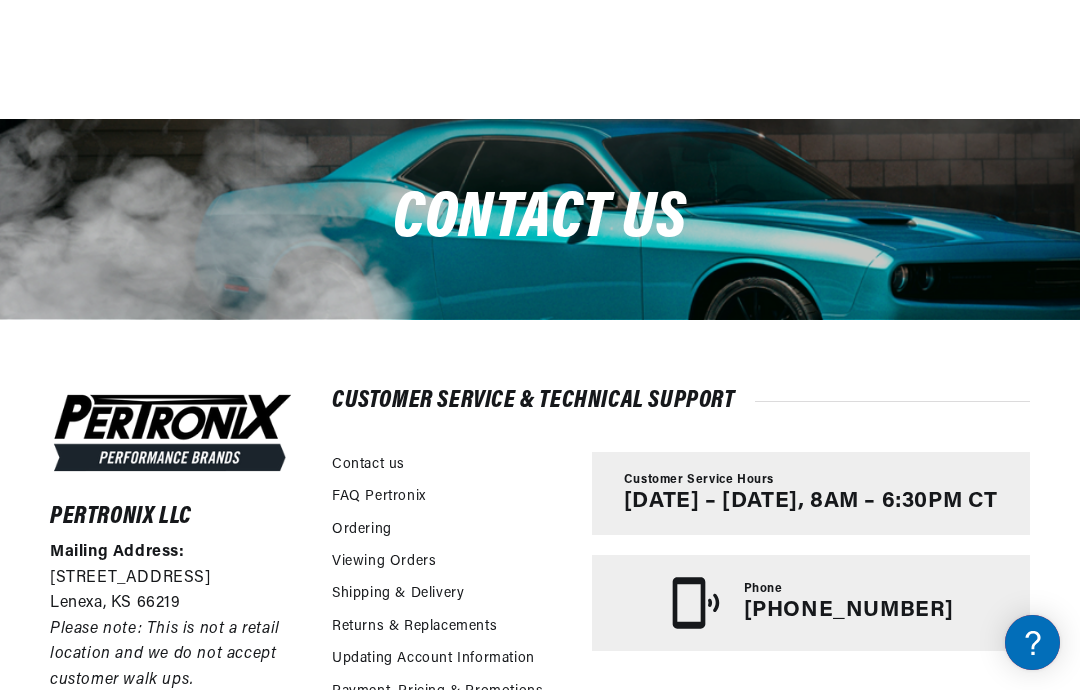 scroll, scrollTop: 590, scrollLeft: 0, axis: vertical 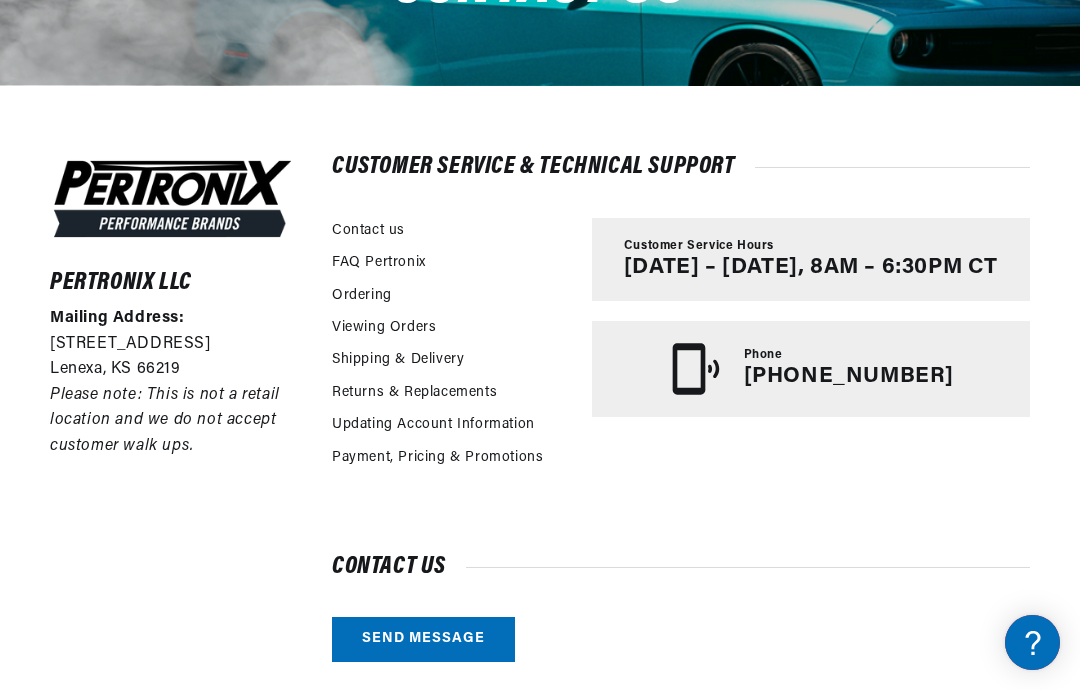 click on "Send message" at bounding box center [423, 639] 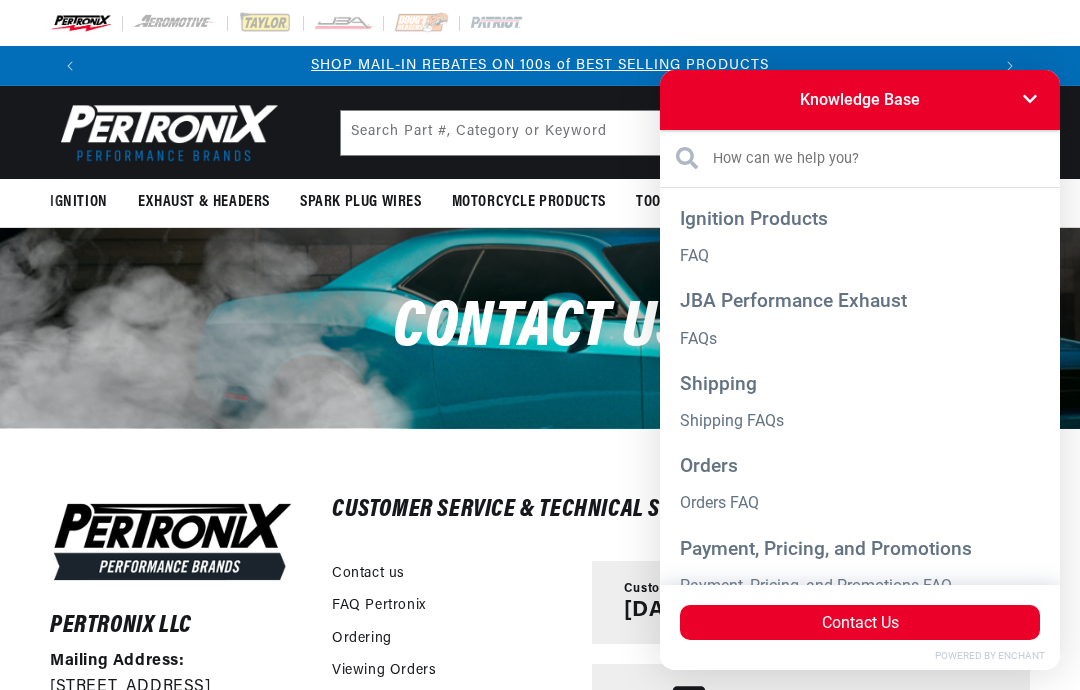 scroll, scrollTop: 0, scrollLeft: 0, axis: both 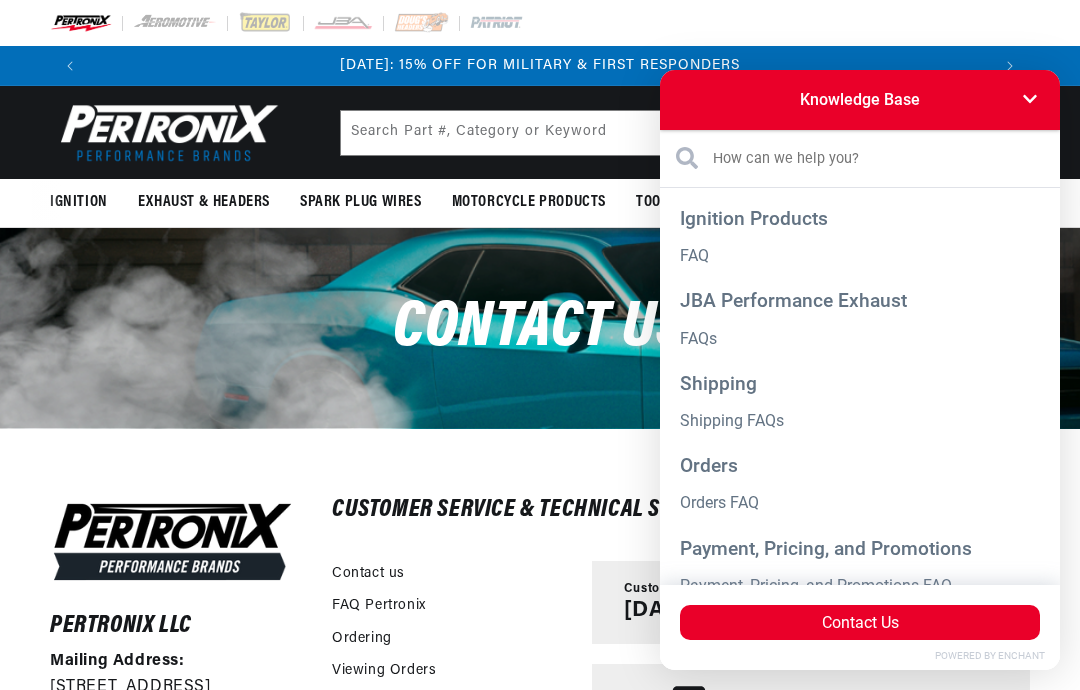 click on "Ignition Products" at bounding box center (860, 218) 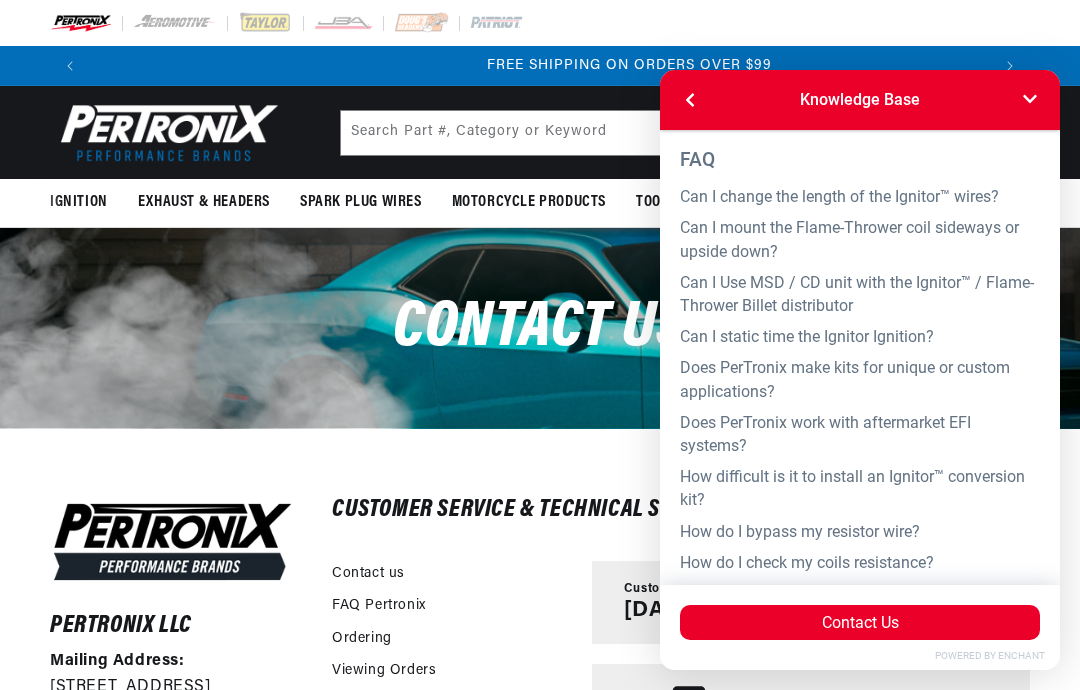 scroll, scrollTop: 0, scrollLeft: 1800, axis: horizontal 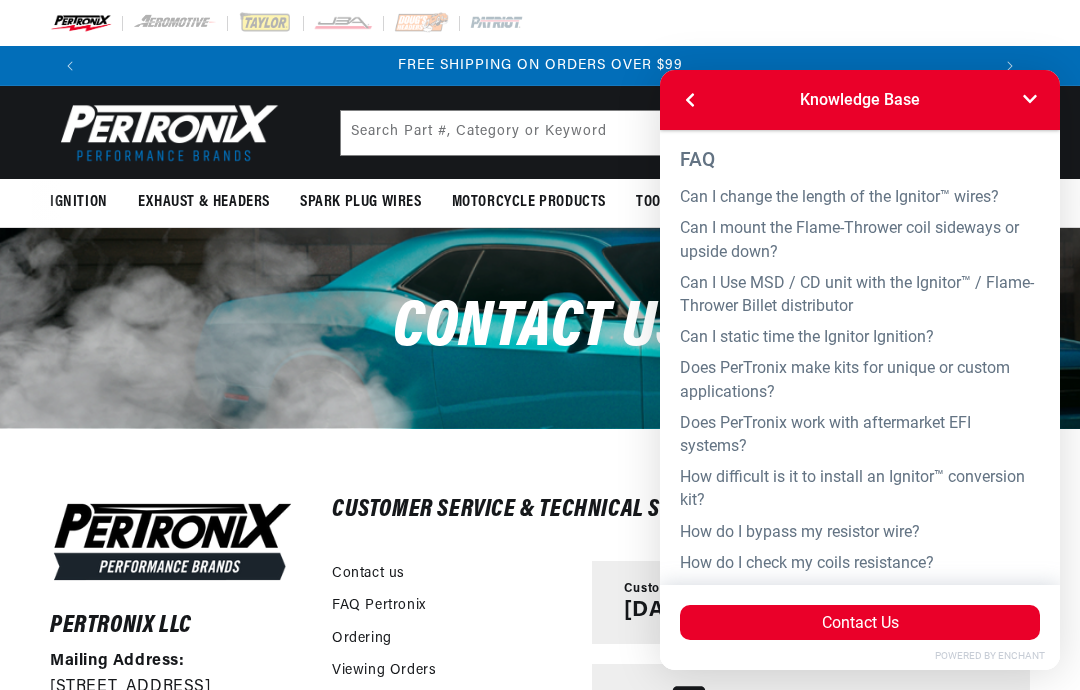 click on "How do I bypass my resistor wire?" at bounding box center [860, 531] 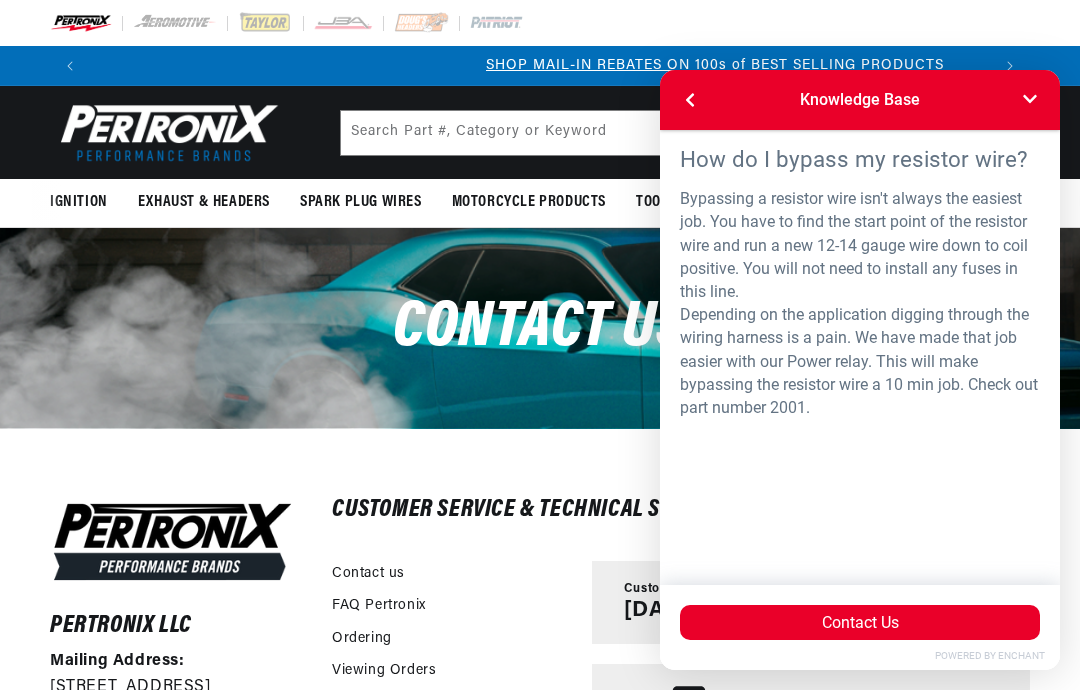 scroll, scrollTop: 0, scrollLeft: 900, axis: horizontal 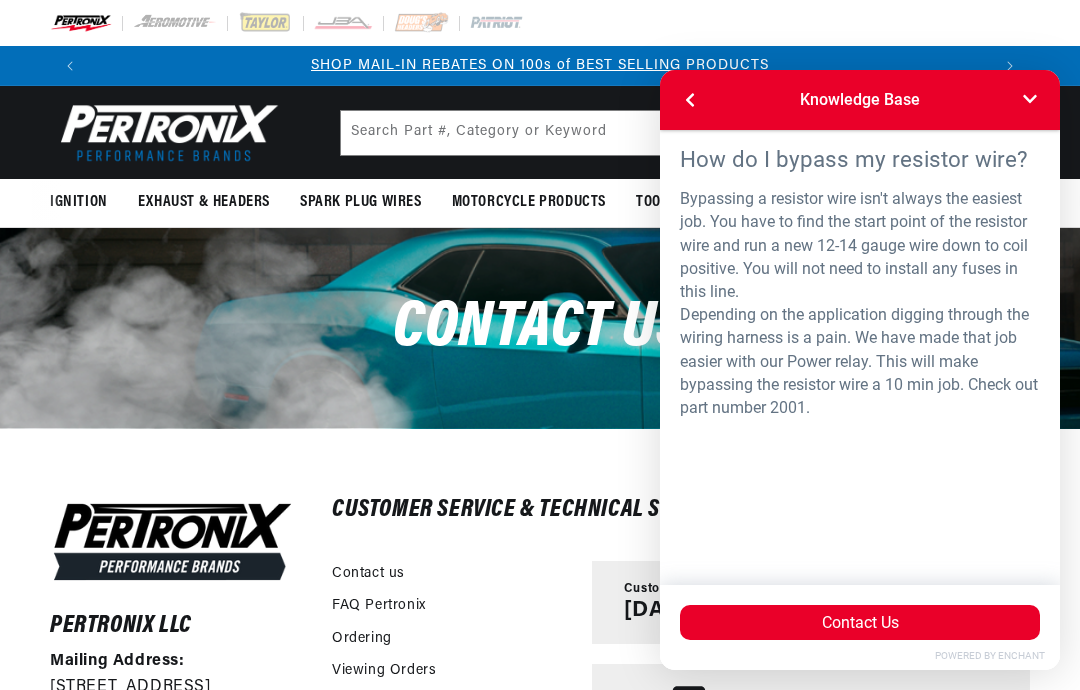 click at bounding box center (1030, 100) 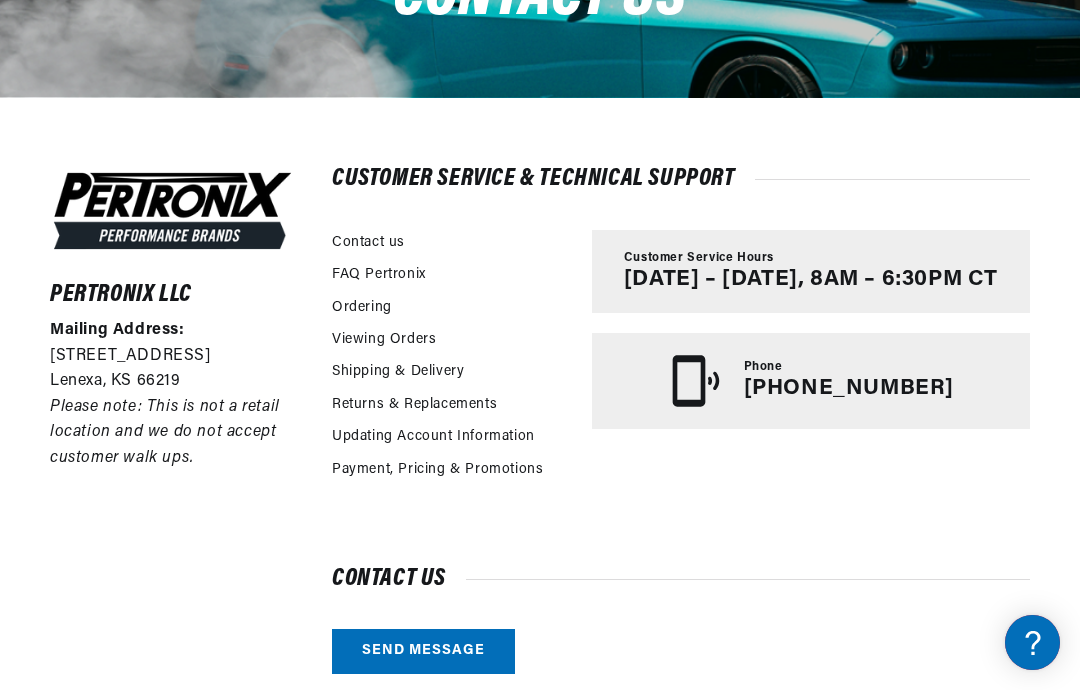 scroll, scrollTop: 343, scrollLeft: 0, axis: vertical 